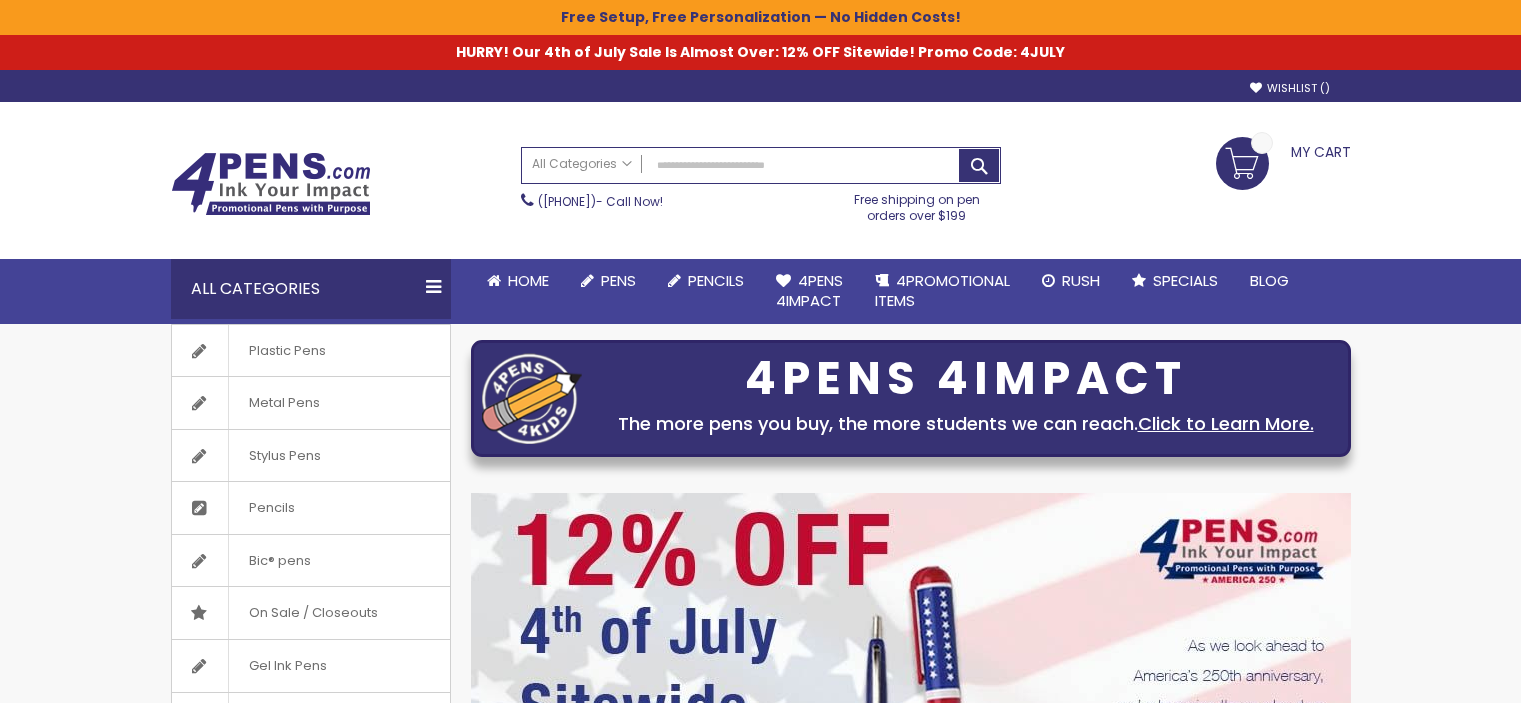 scroll, scrollTop: 0, scrollLeft: 0, axis: both 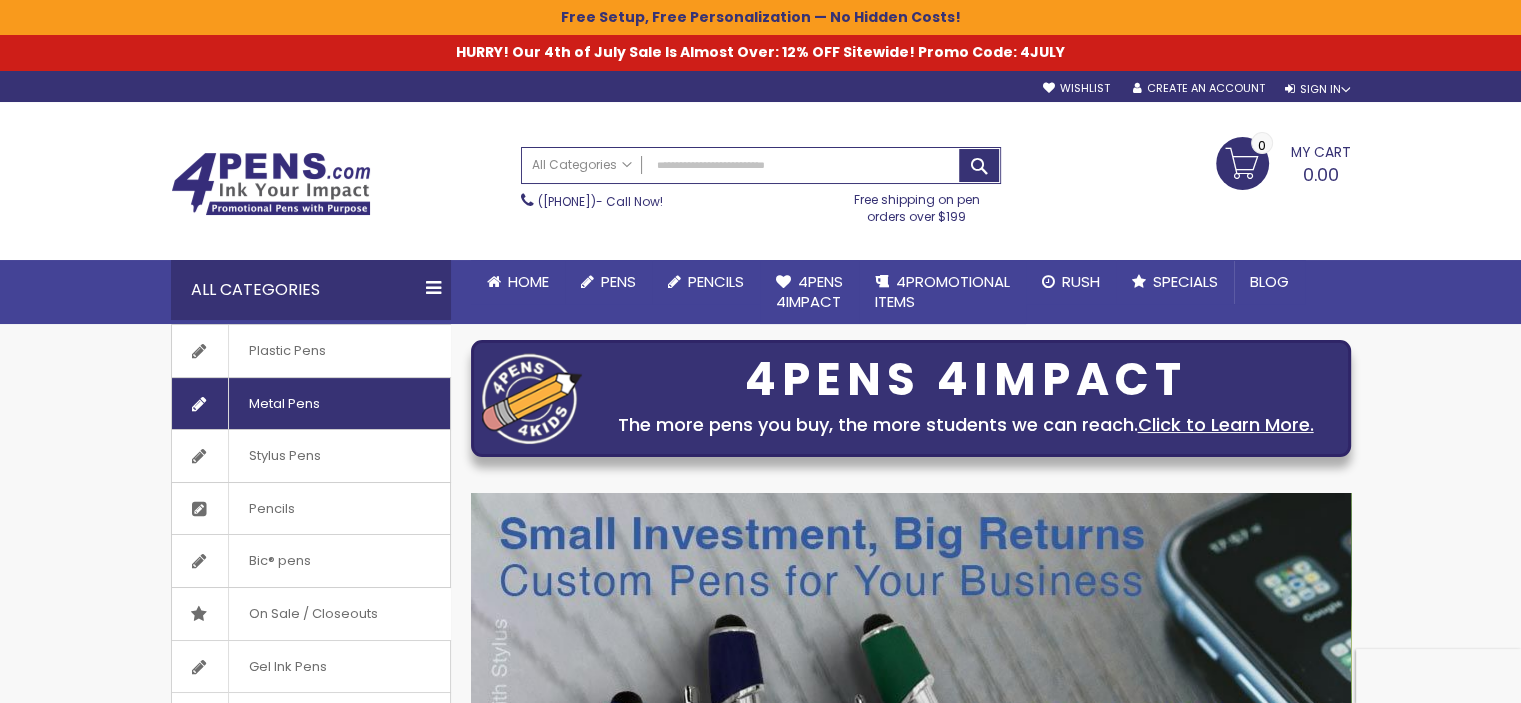 click on "Metal Pens" at bounding box center [284, 404] 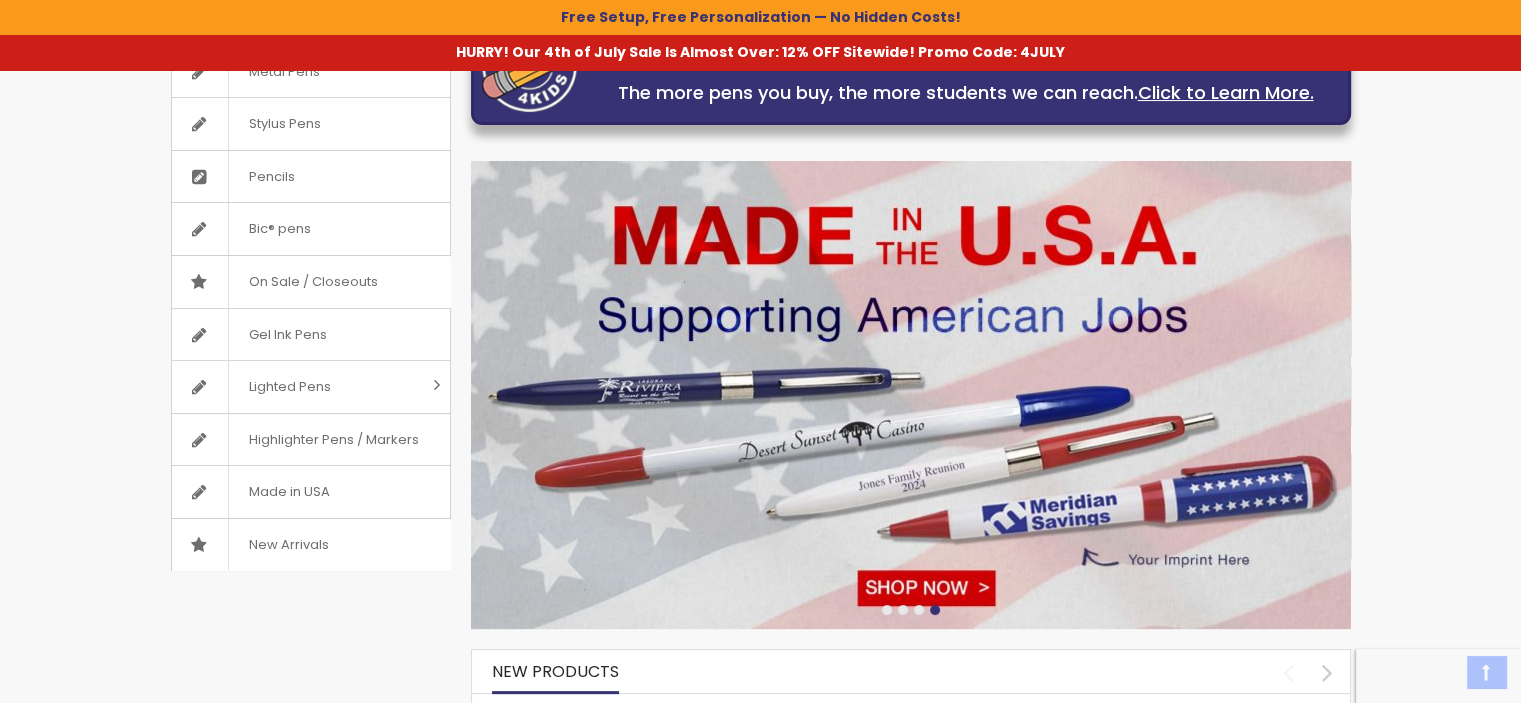 scroll, scrollTop: 426, scrollLeft: 0, axis: vertical 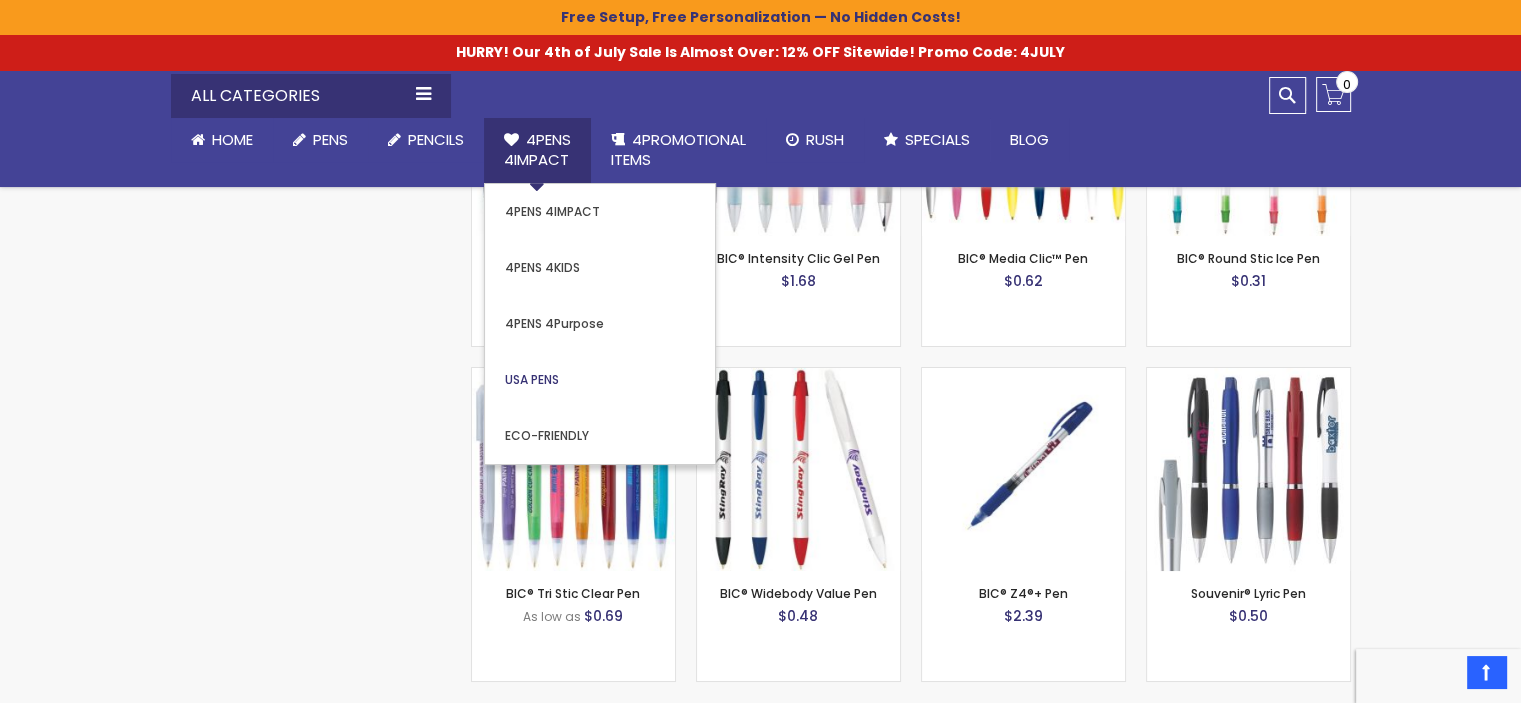 click on "USA PENS" at bounding box center [532, 379] 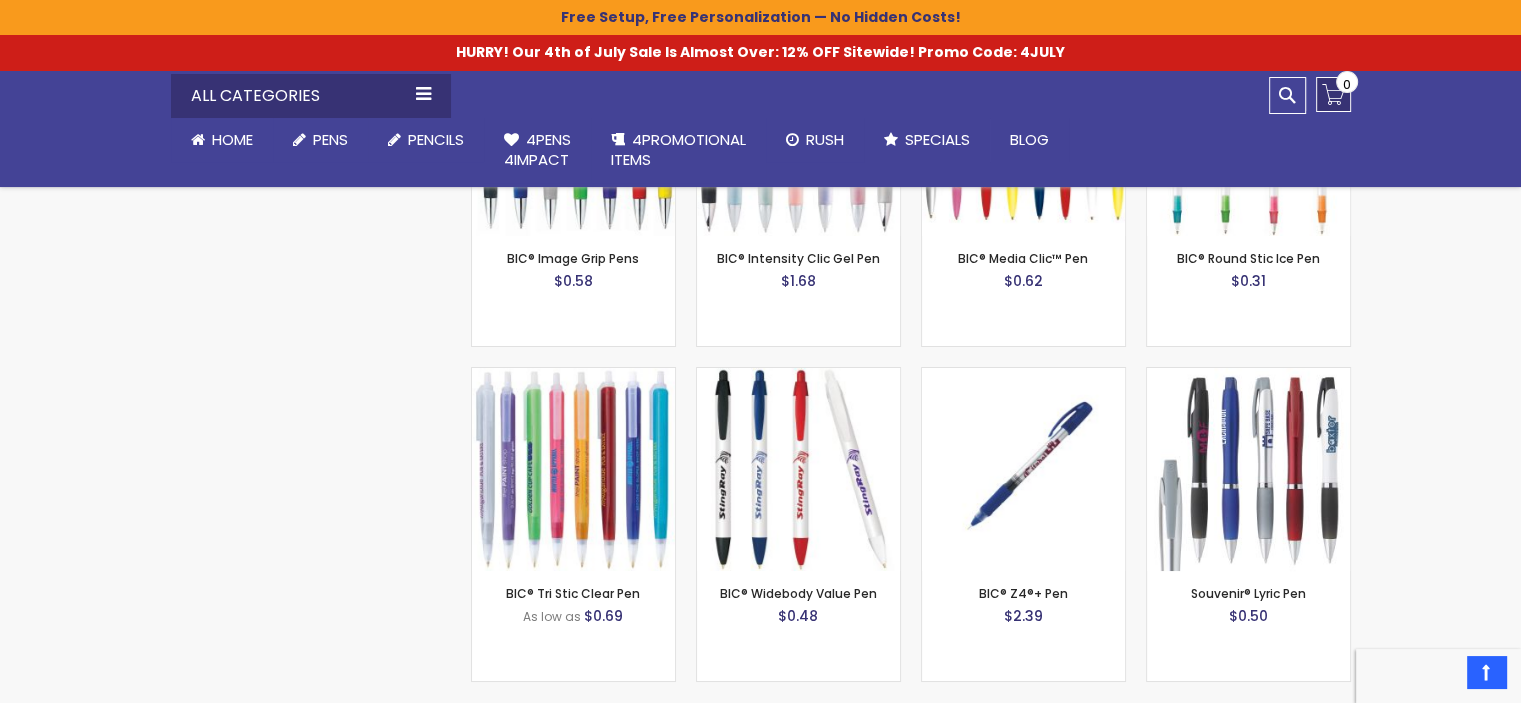 click on "My Cart
0.00
0" at bounding box center [1333, 94] 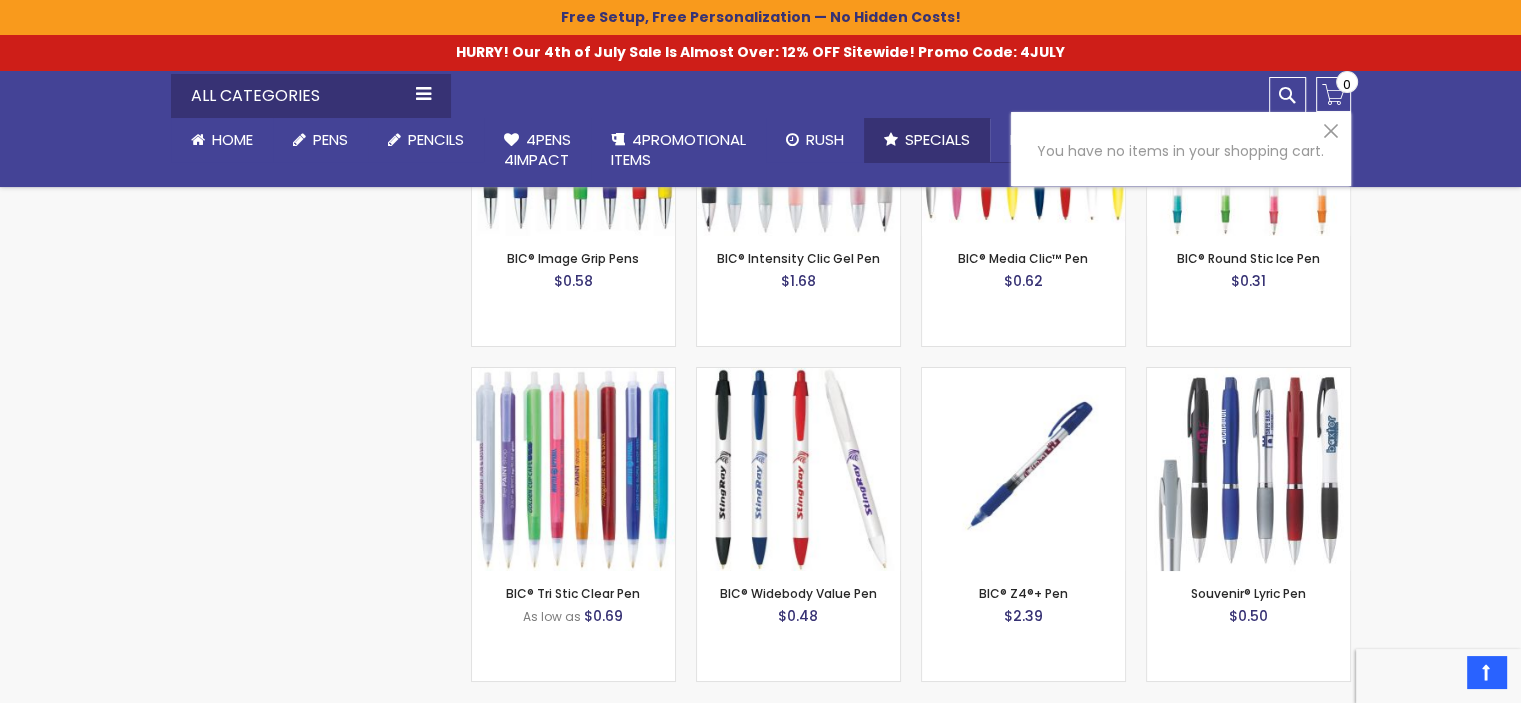 click on "Specials" at bounding box center (937, 139) 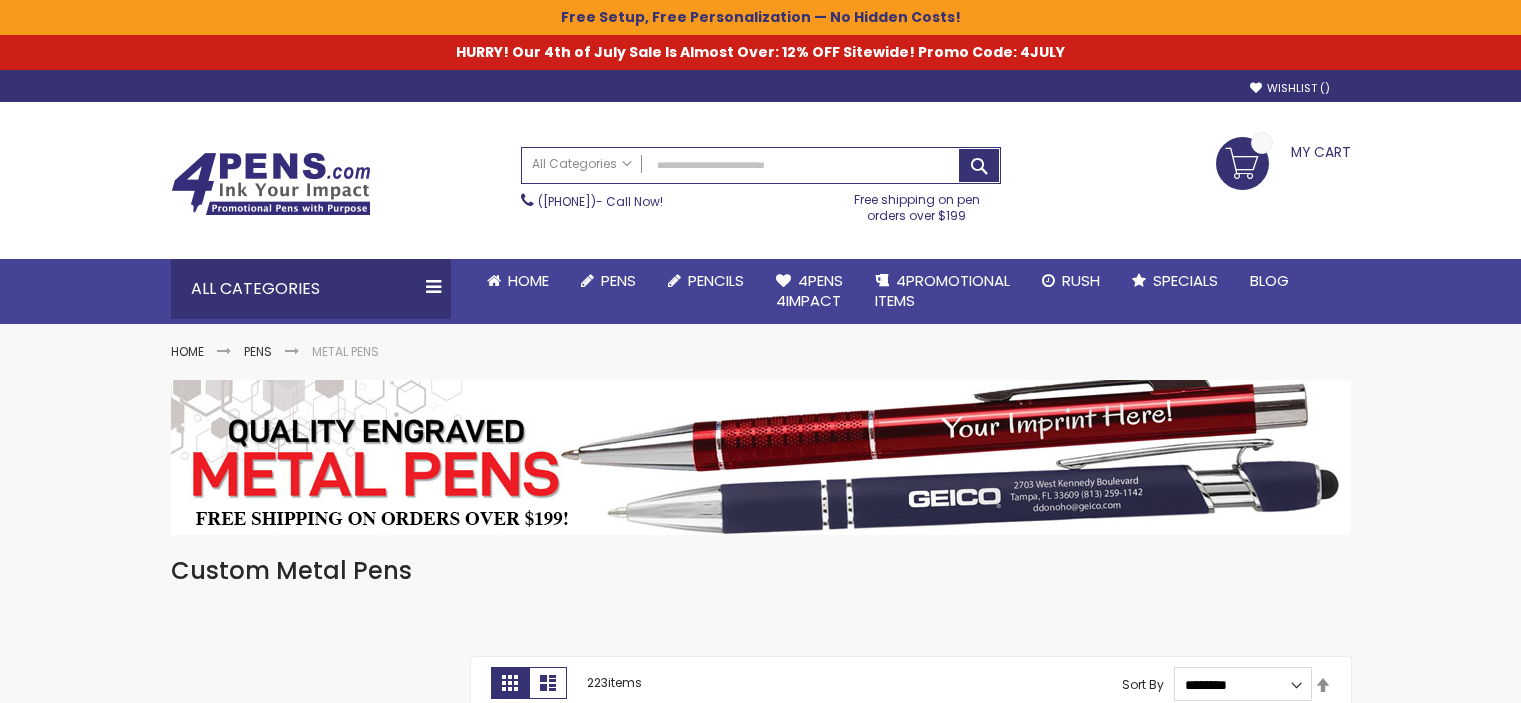 scroll, scrollTop: 0, scrollLeft: 0, axis: both 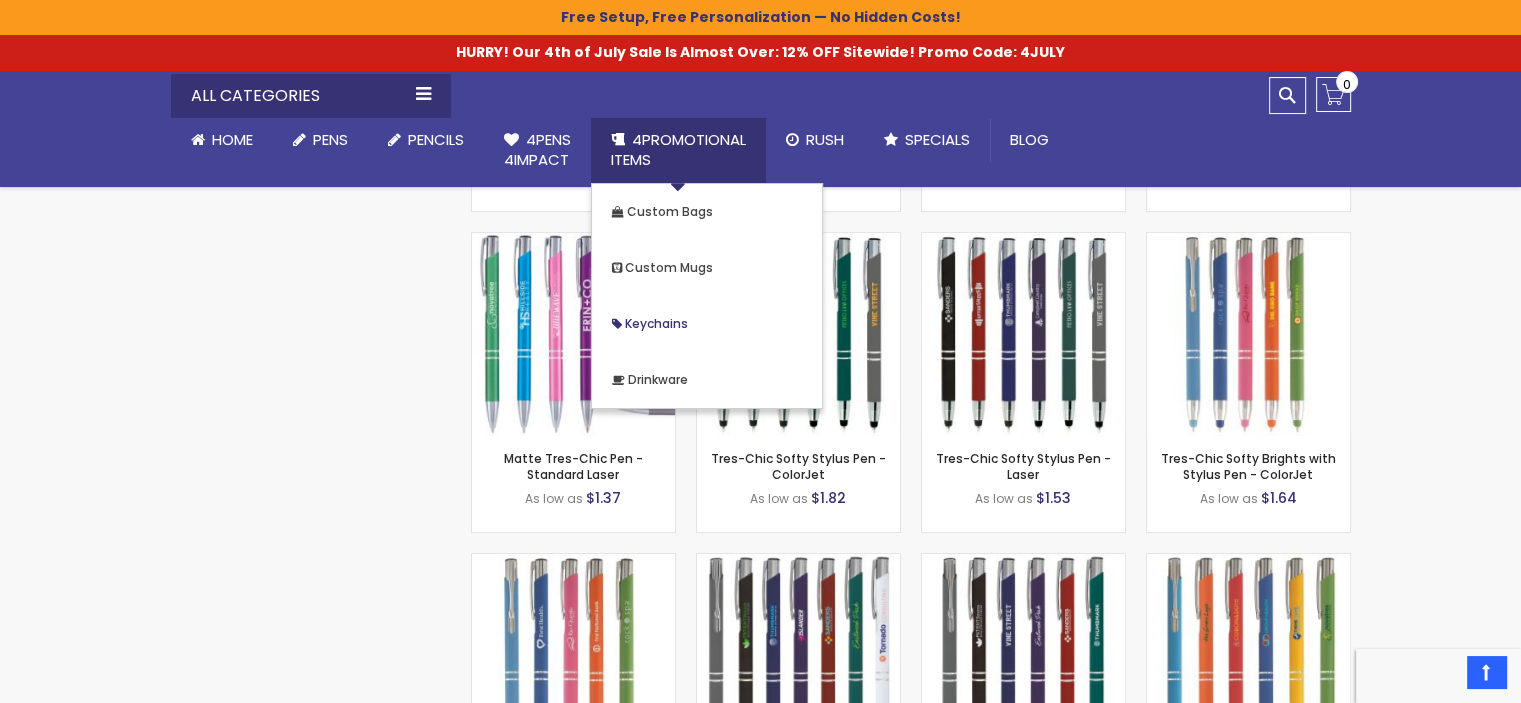 click on "Keychains" at bounding box center (656, 323) 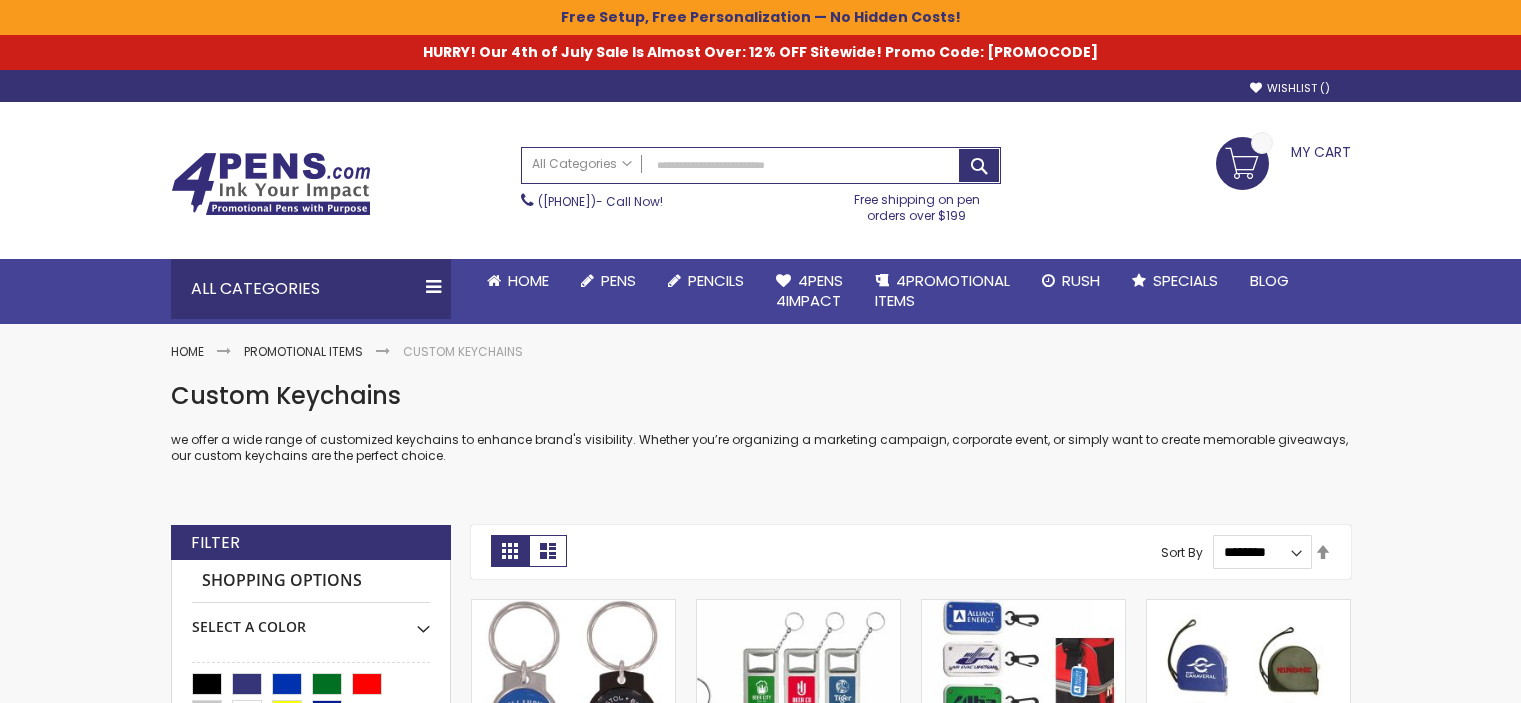 scroll, scrollTop: 0, scrollLeft: 0, axis: both 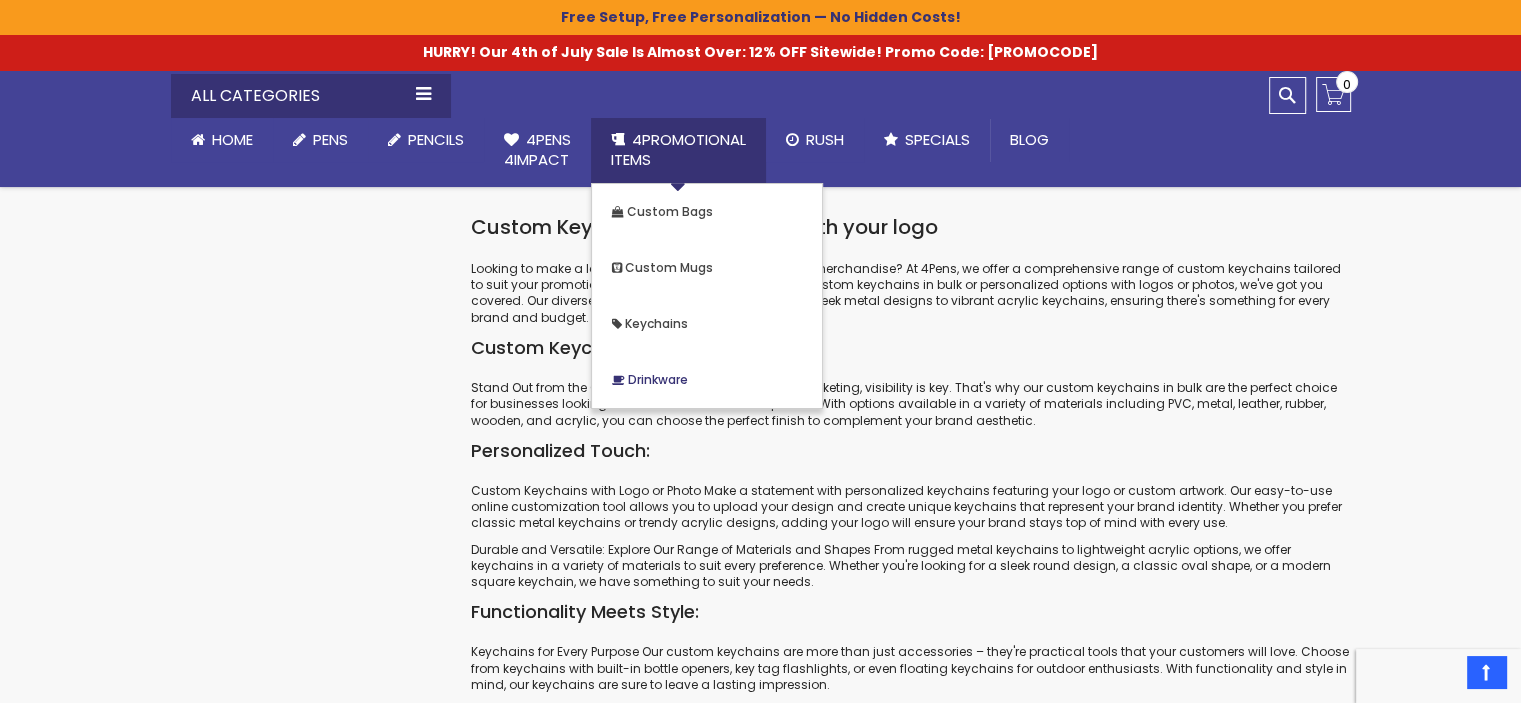click on "Drinkware" at bounding box center [658, 379] 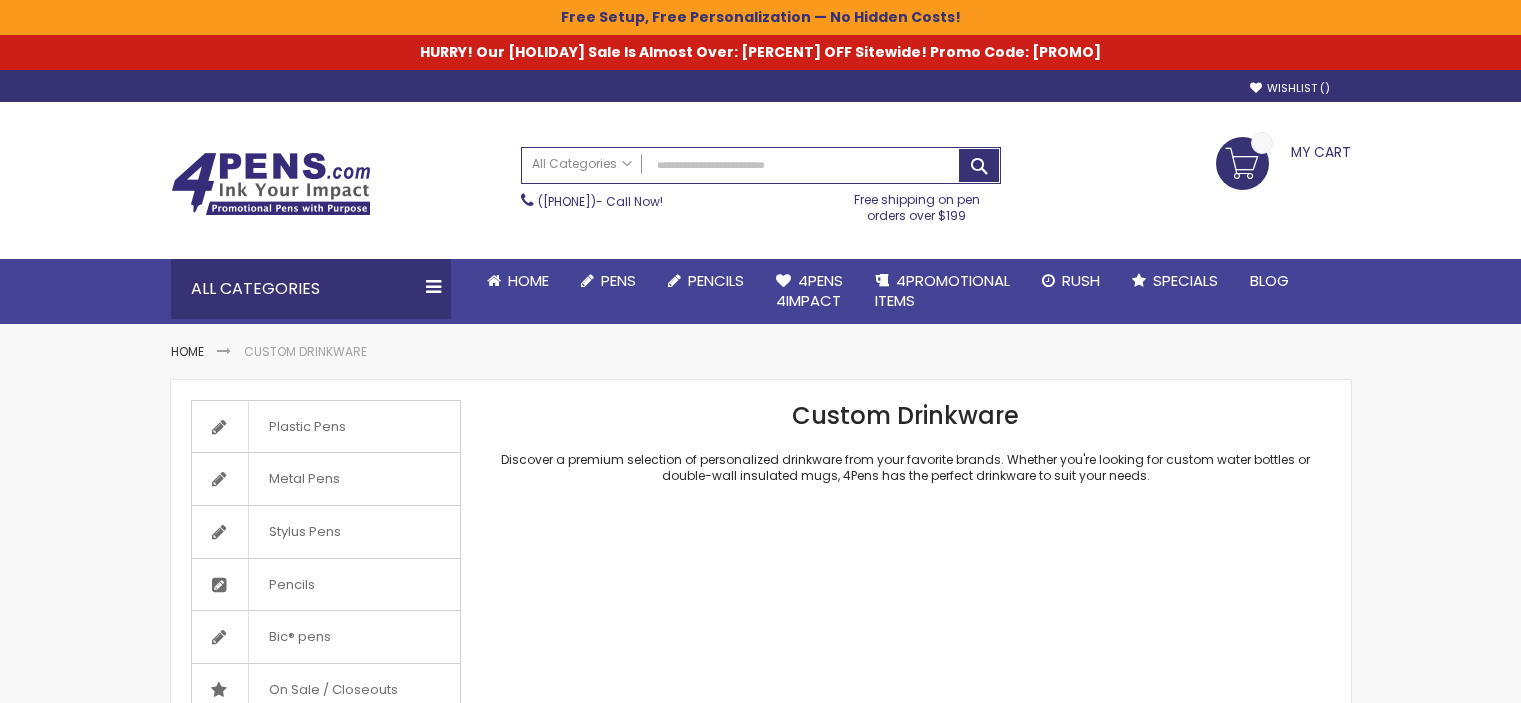 scroll, scrollTop: 0, scrollLeft: 0, axis: both 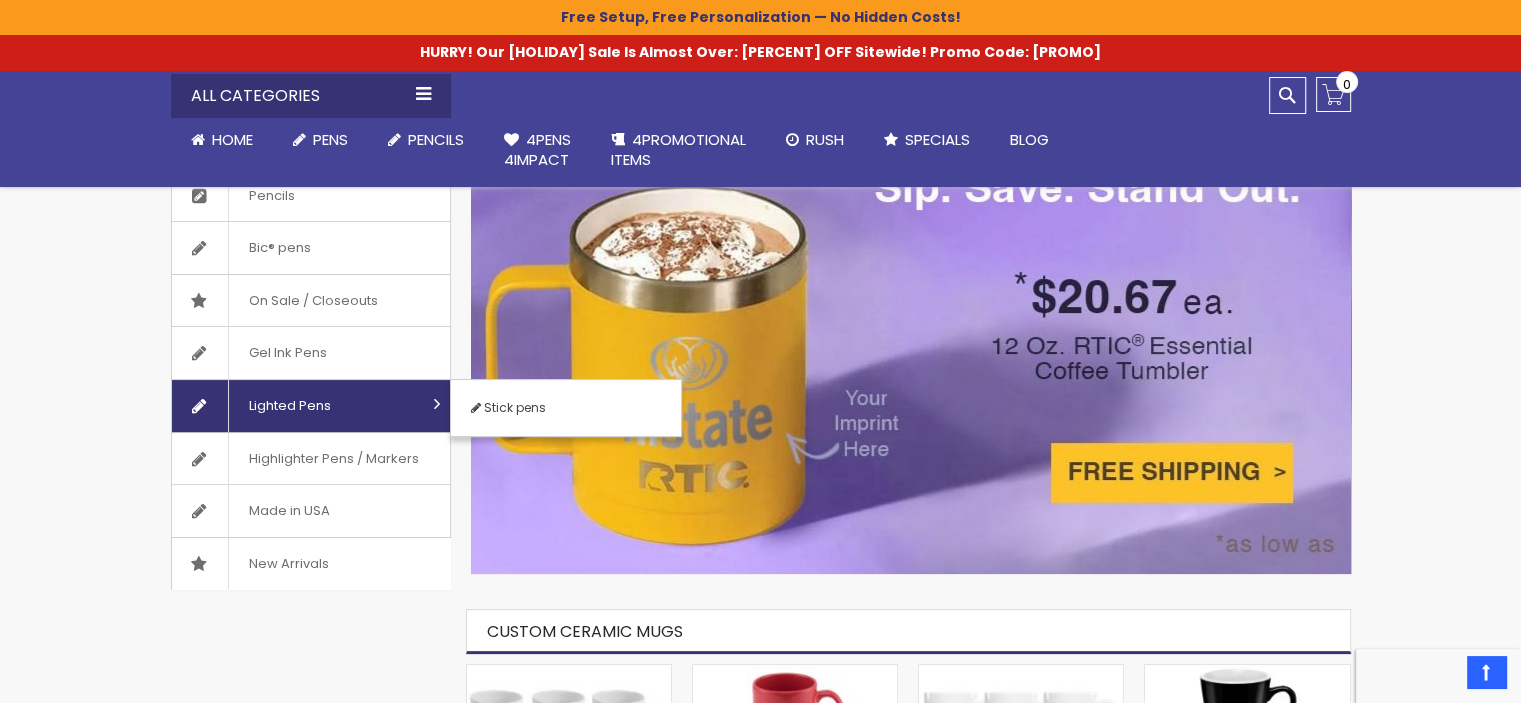 click on "Lighted Pens" at bounding box center (289, 406) 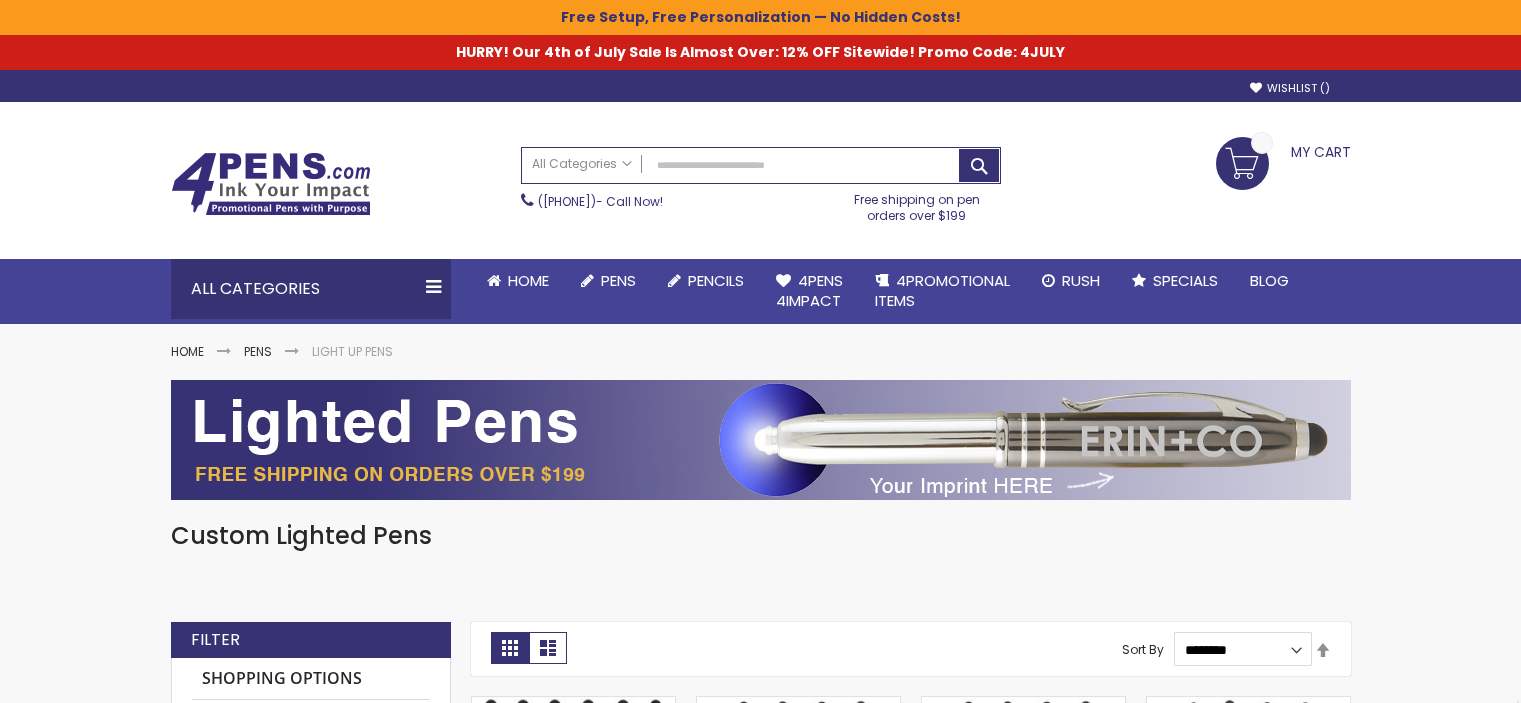 scroll, scrollTop: 0, scrollLeft: 0, axis: both 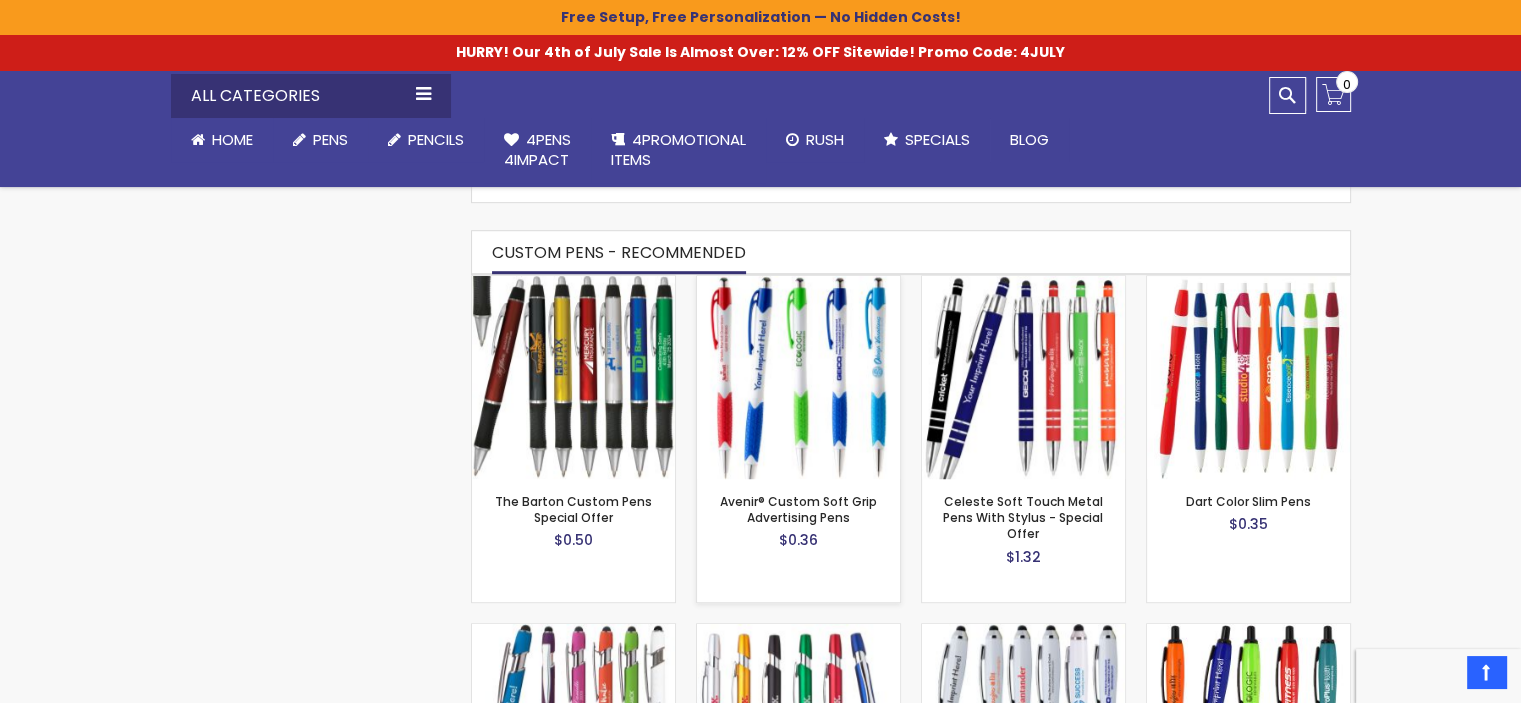 click at bounding box center [798, 377] 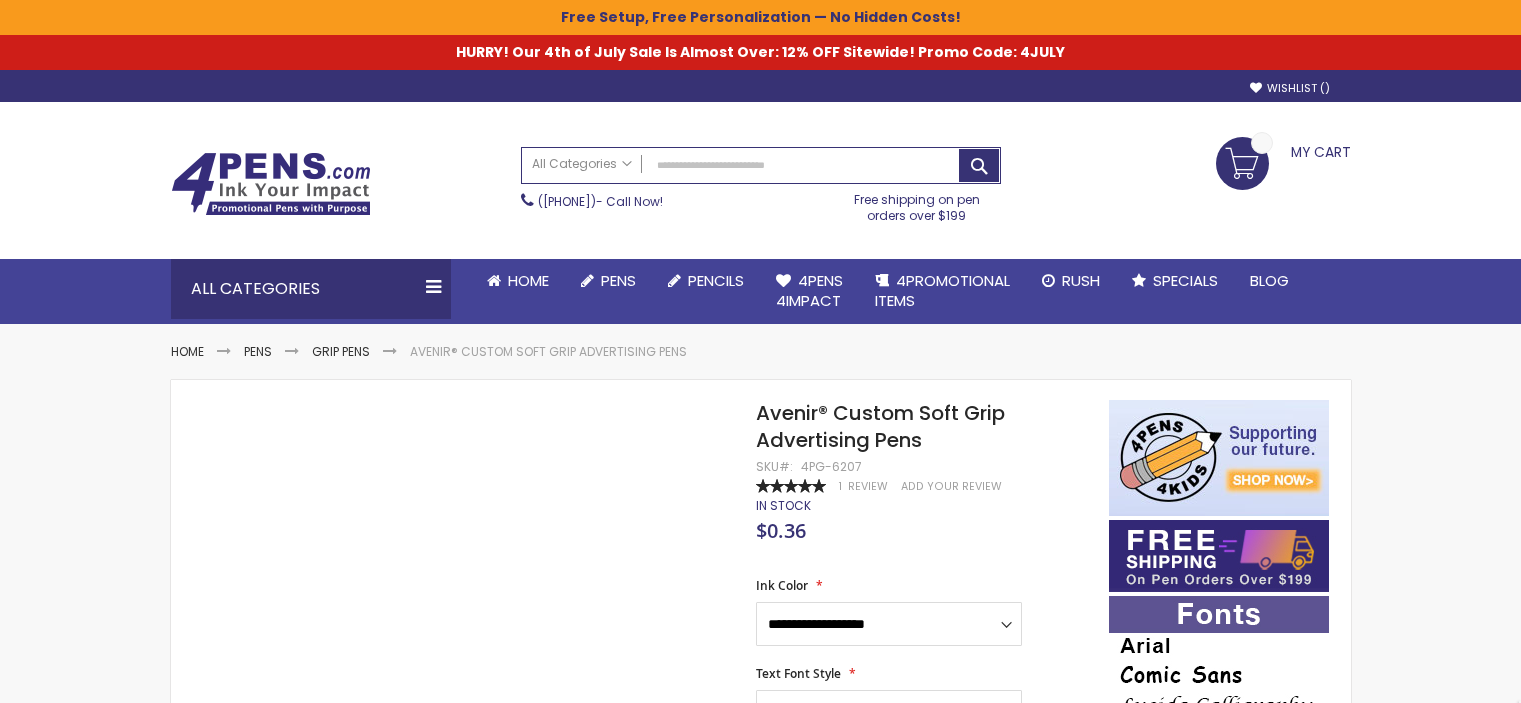 scroll, scrollTop: 0, scrollLeft: 0, axis: both 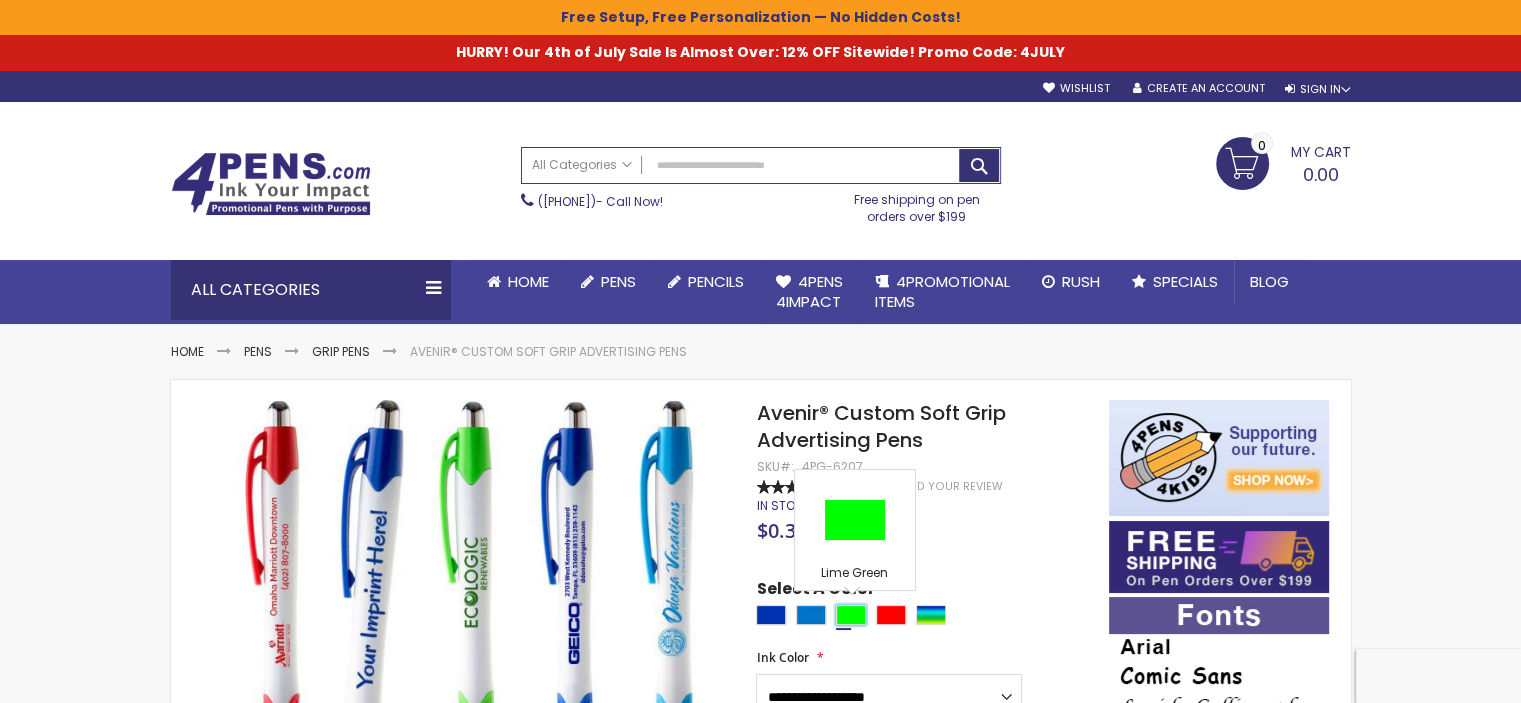 click at bounding box center (851, 615) 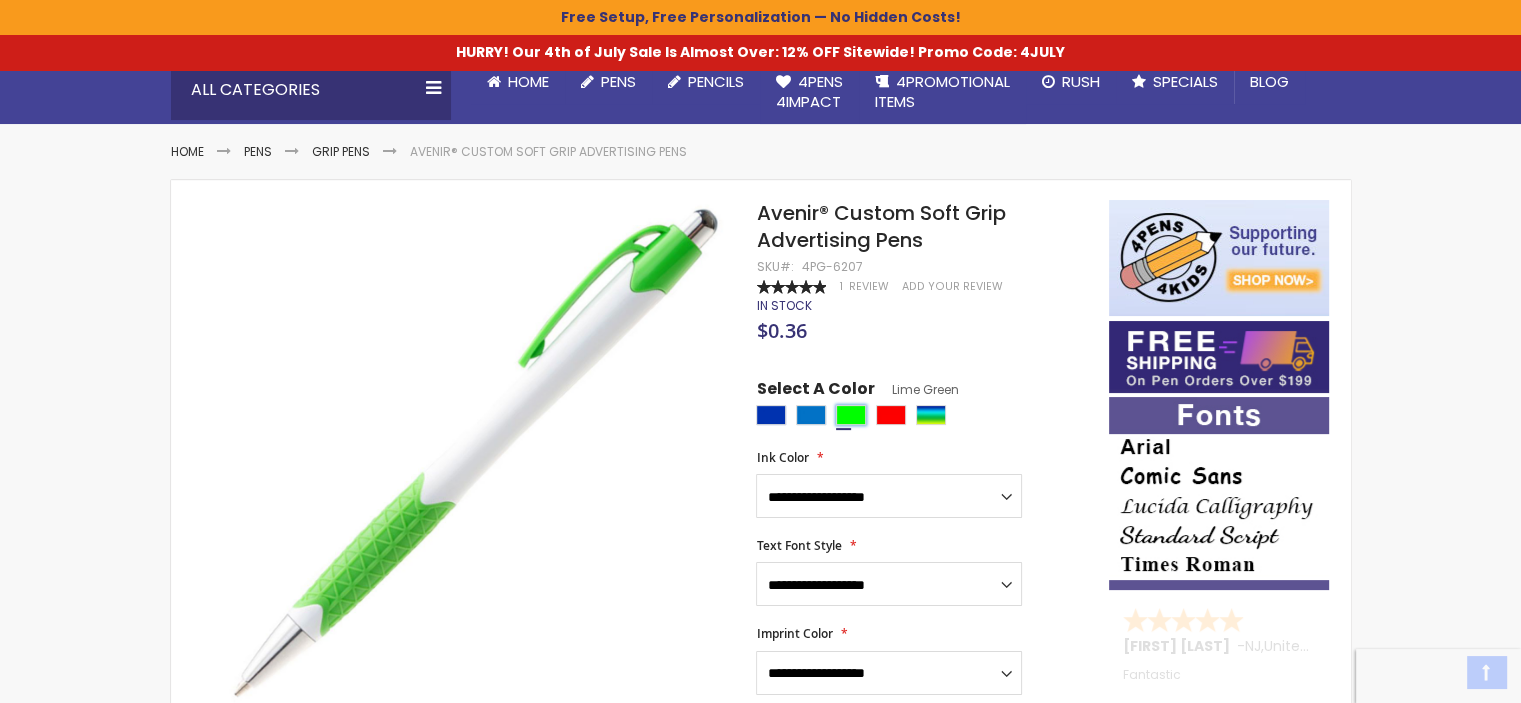 scroll, scrollTop: 280, scrollLeft: 0, axis: vertical 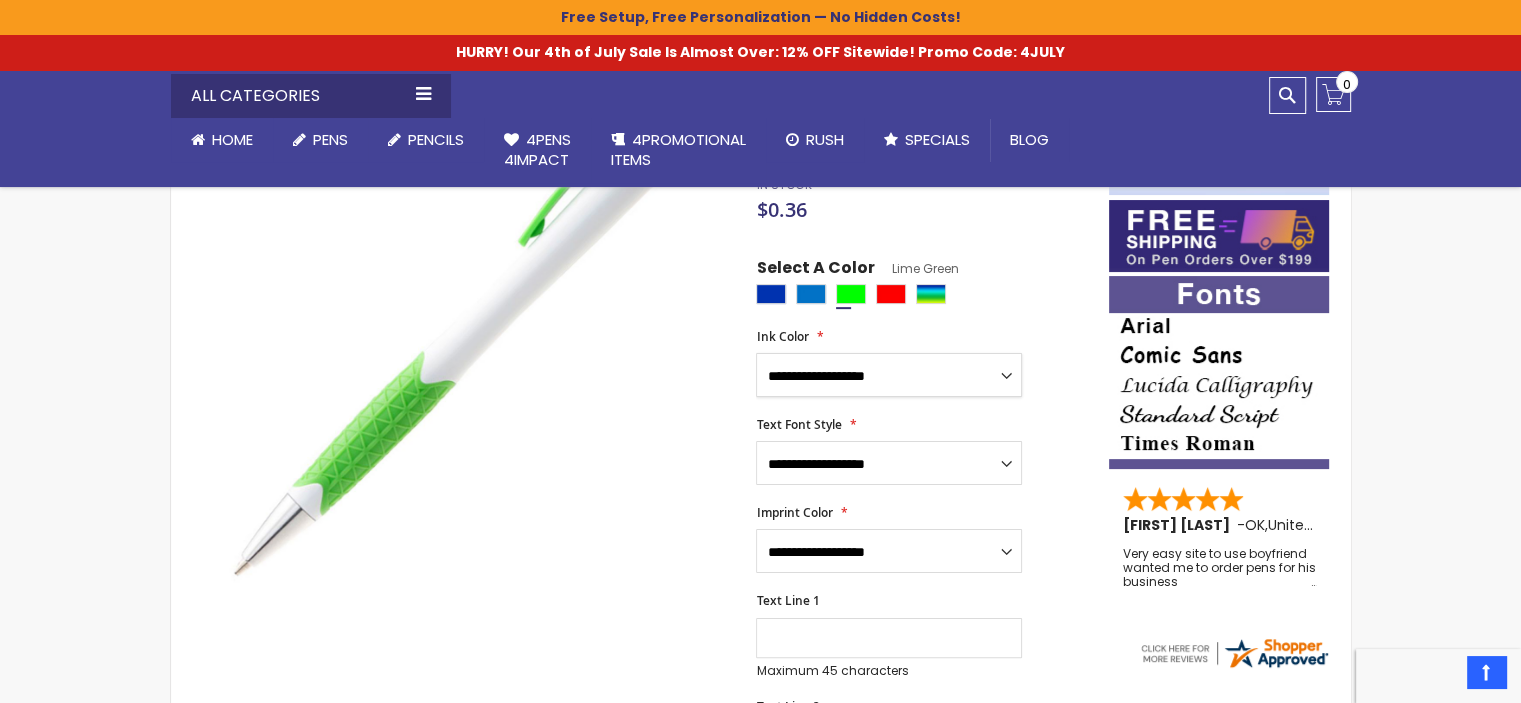 click on "**********" at bounding box center [889, 375] 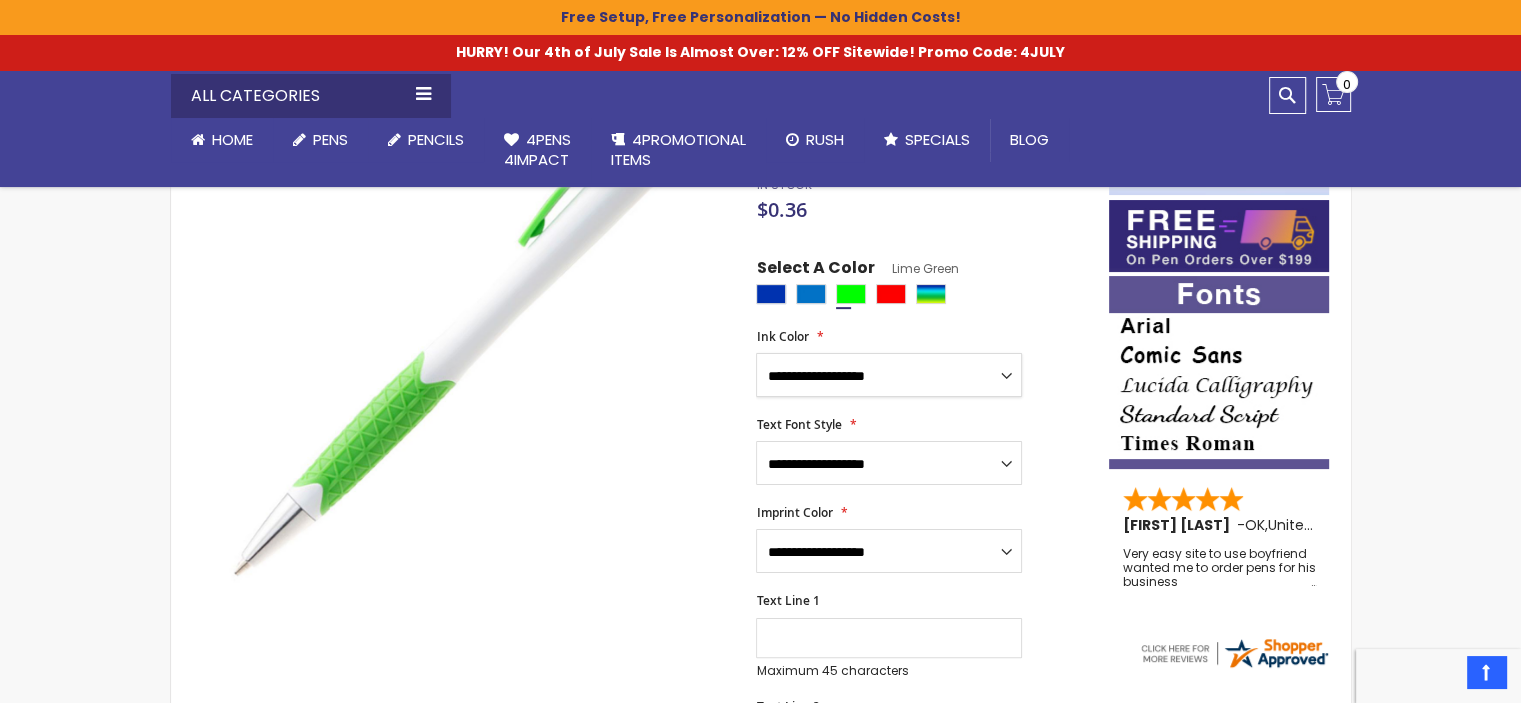 select on "****" 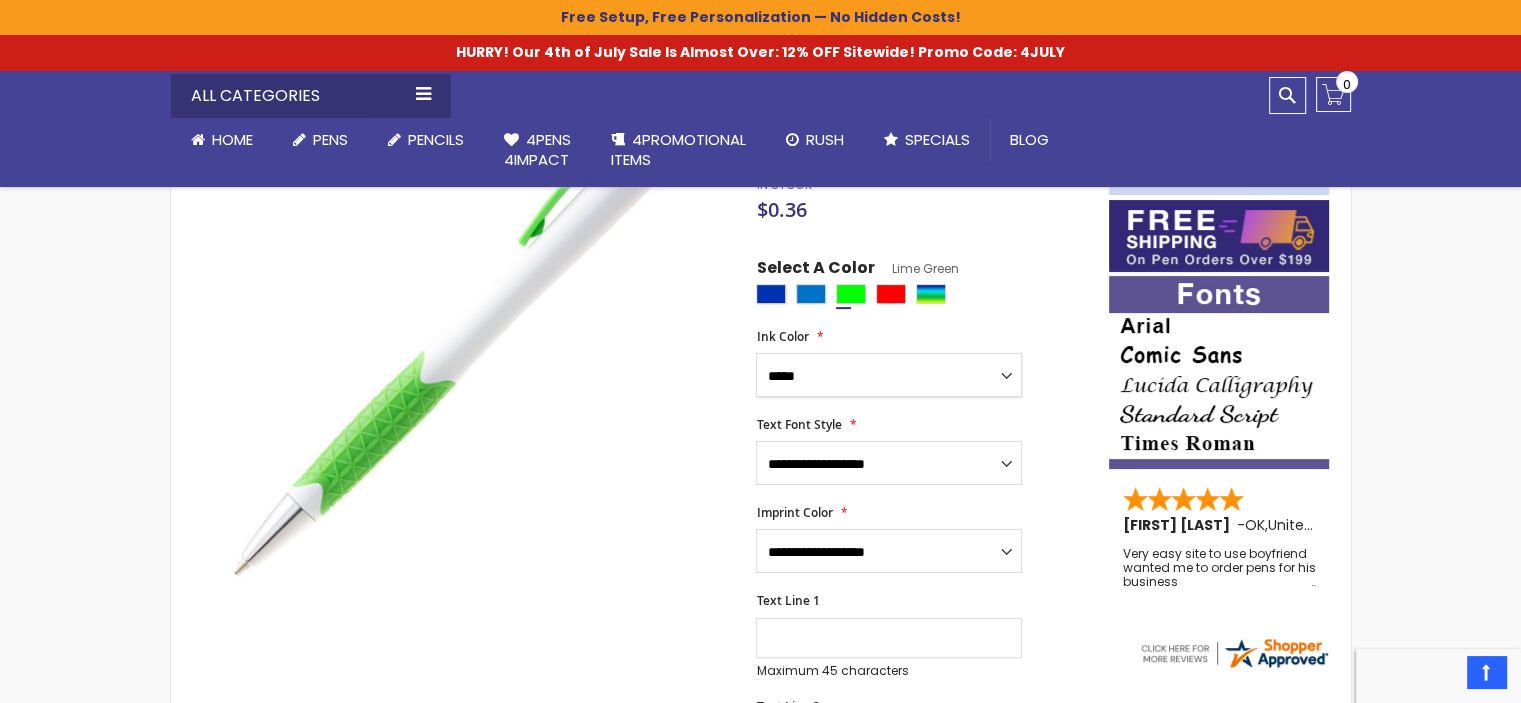 click on "**********" at bounding box center [889, 375] 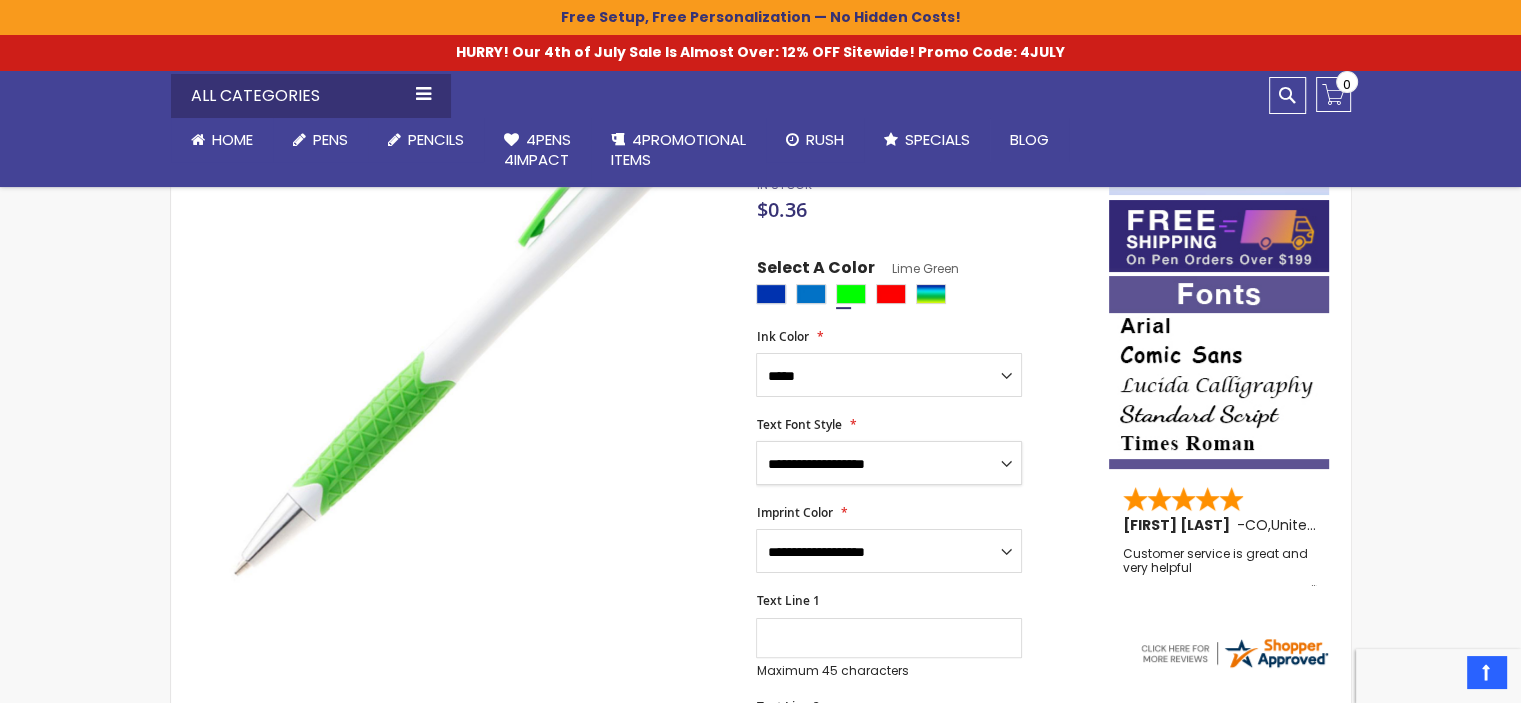 click on "**********" at bounding box center [889, 463] 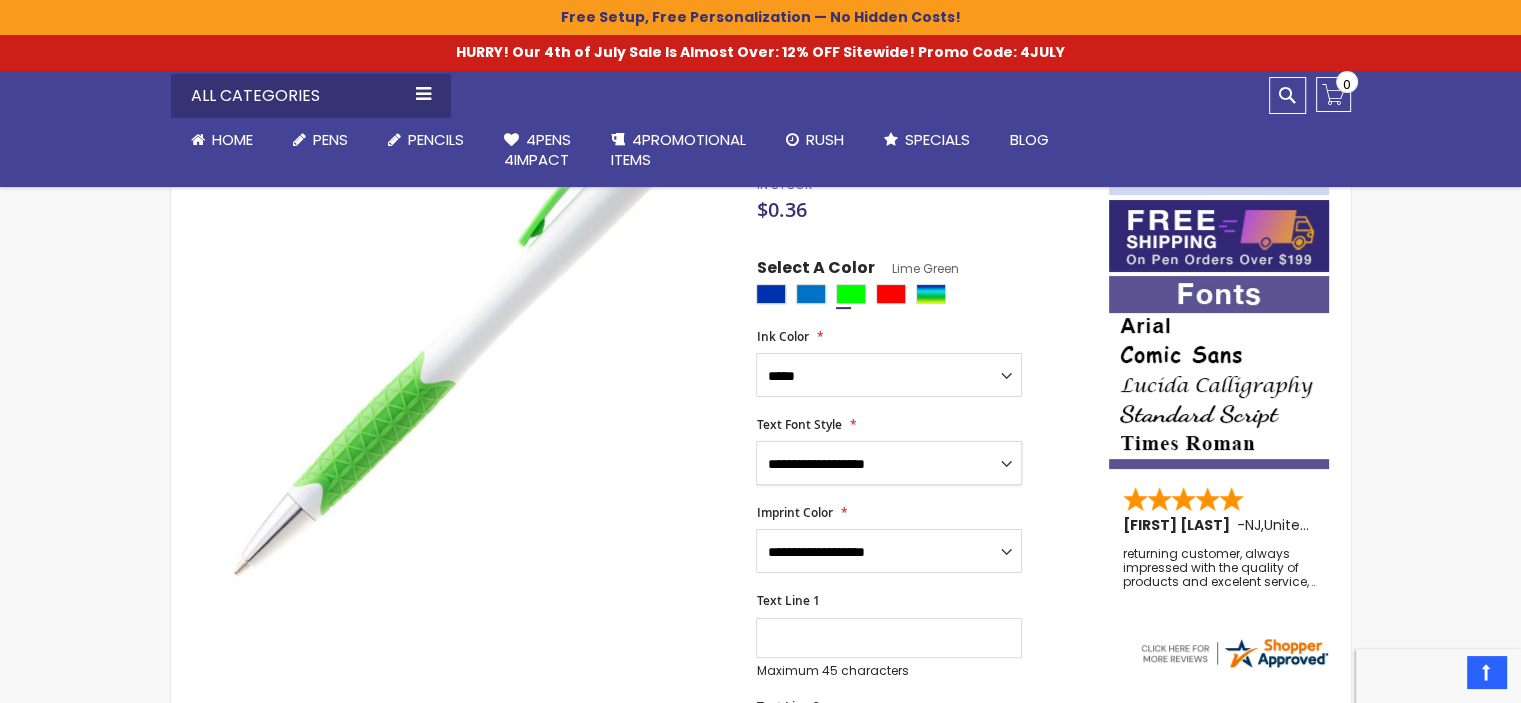 select on "****" 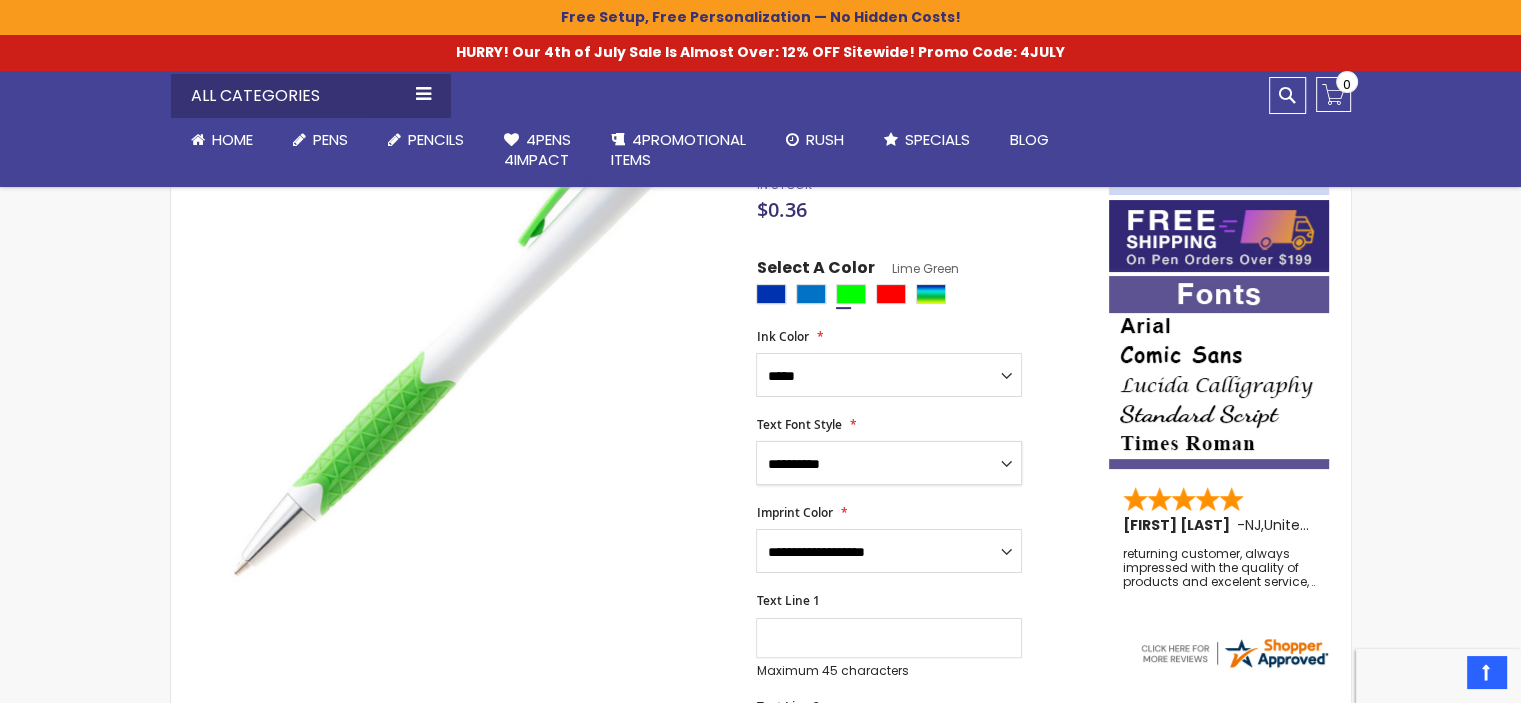 click on "**********" at bounding box center [889, 463] 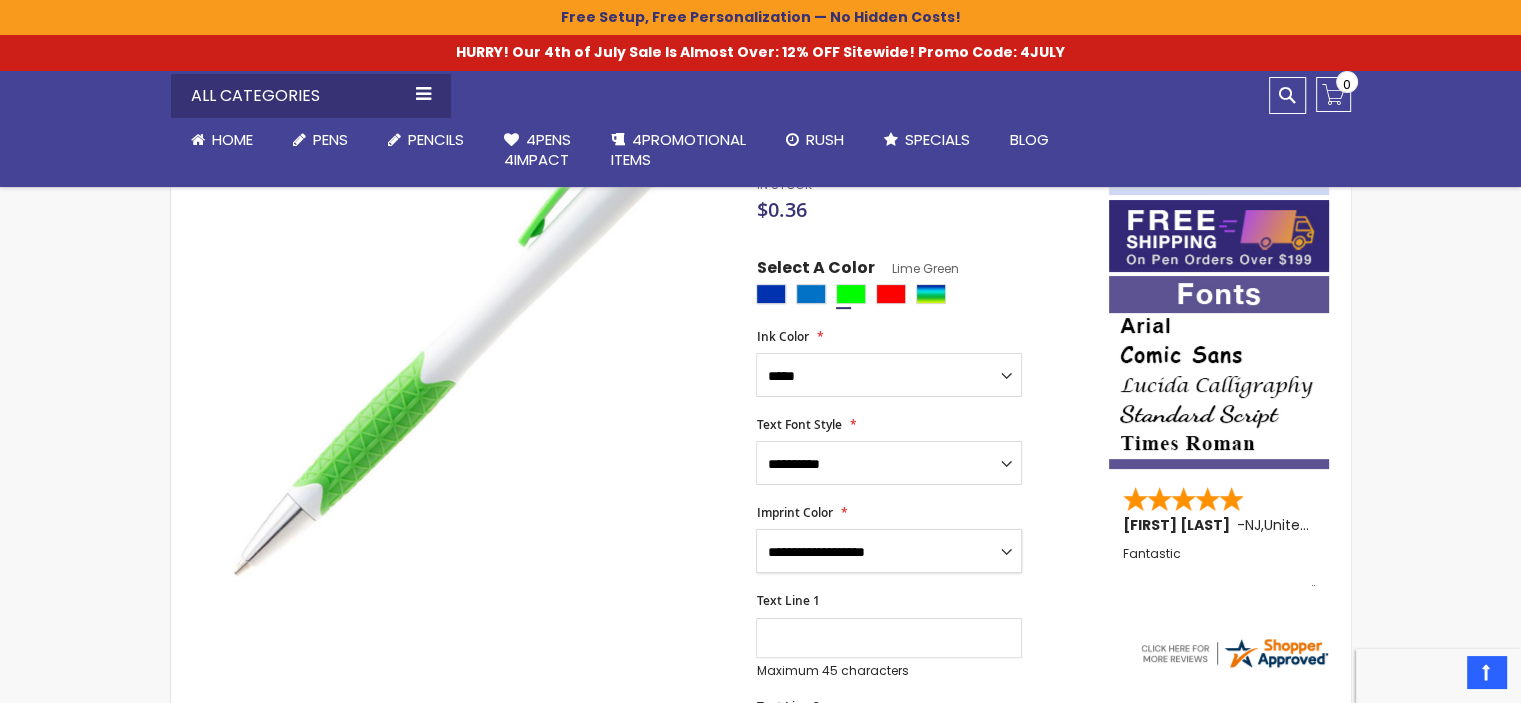 click on "**********" at bounding box center (889, 551) 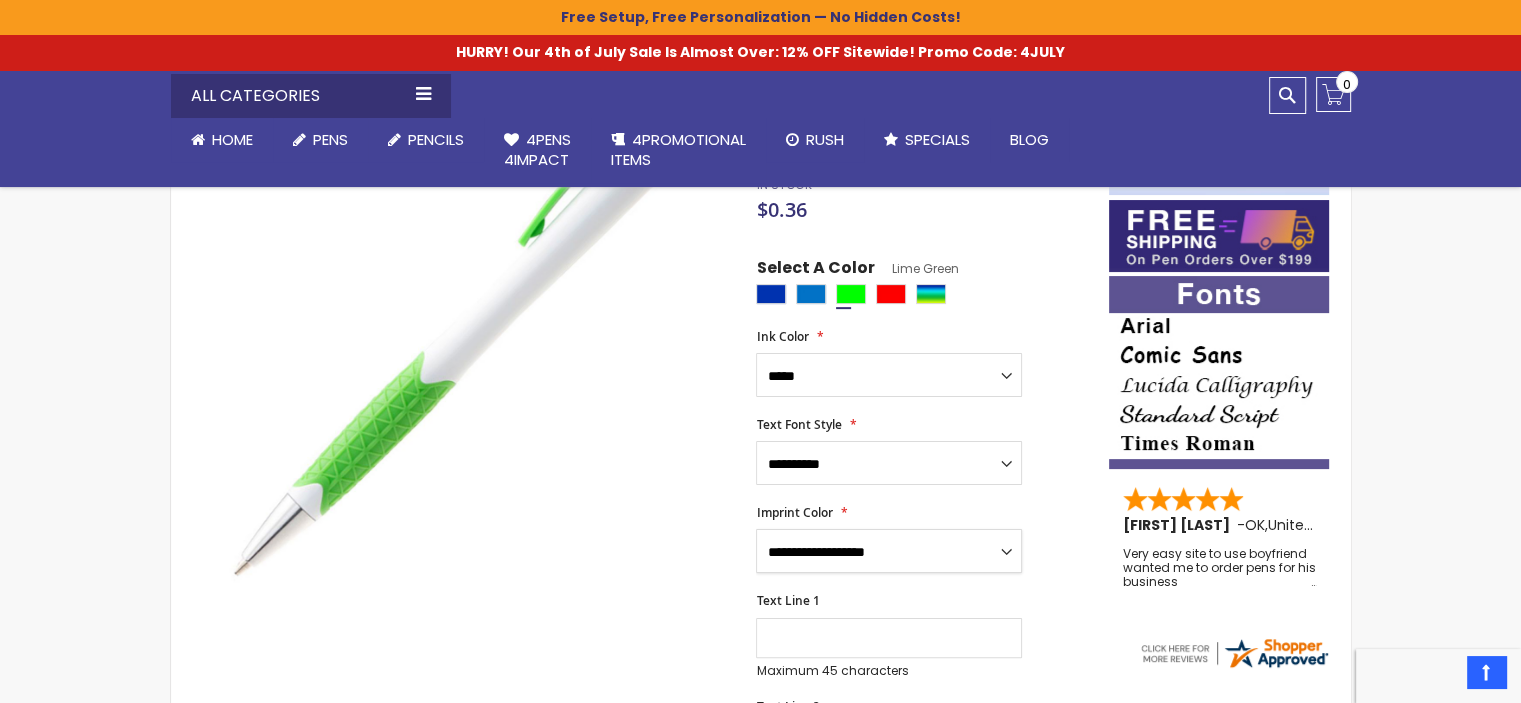 select on "****" 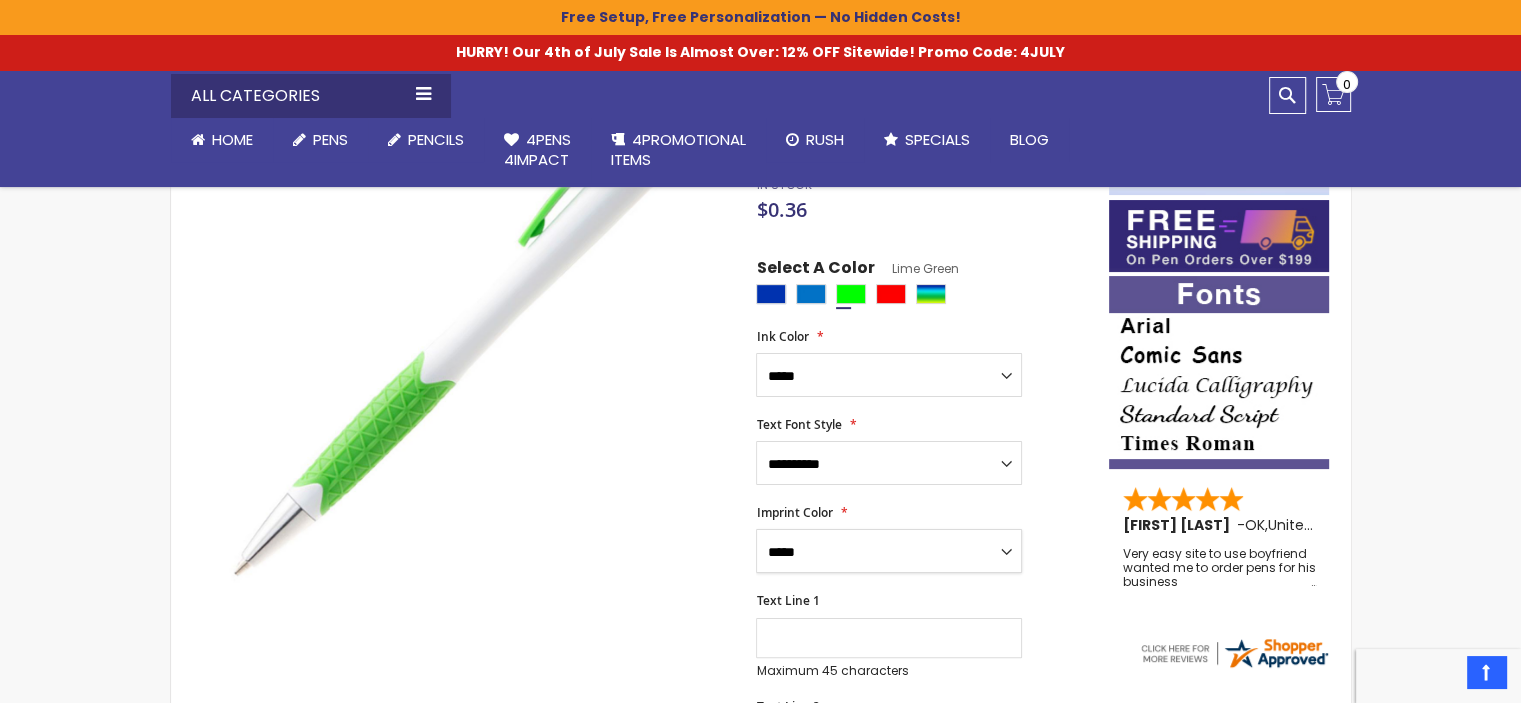 click on "**********" at bounding box center (889, 551) 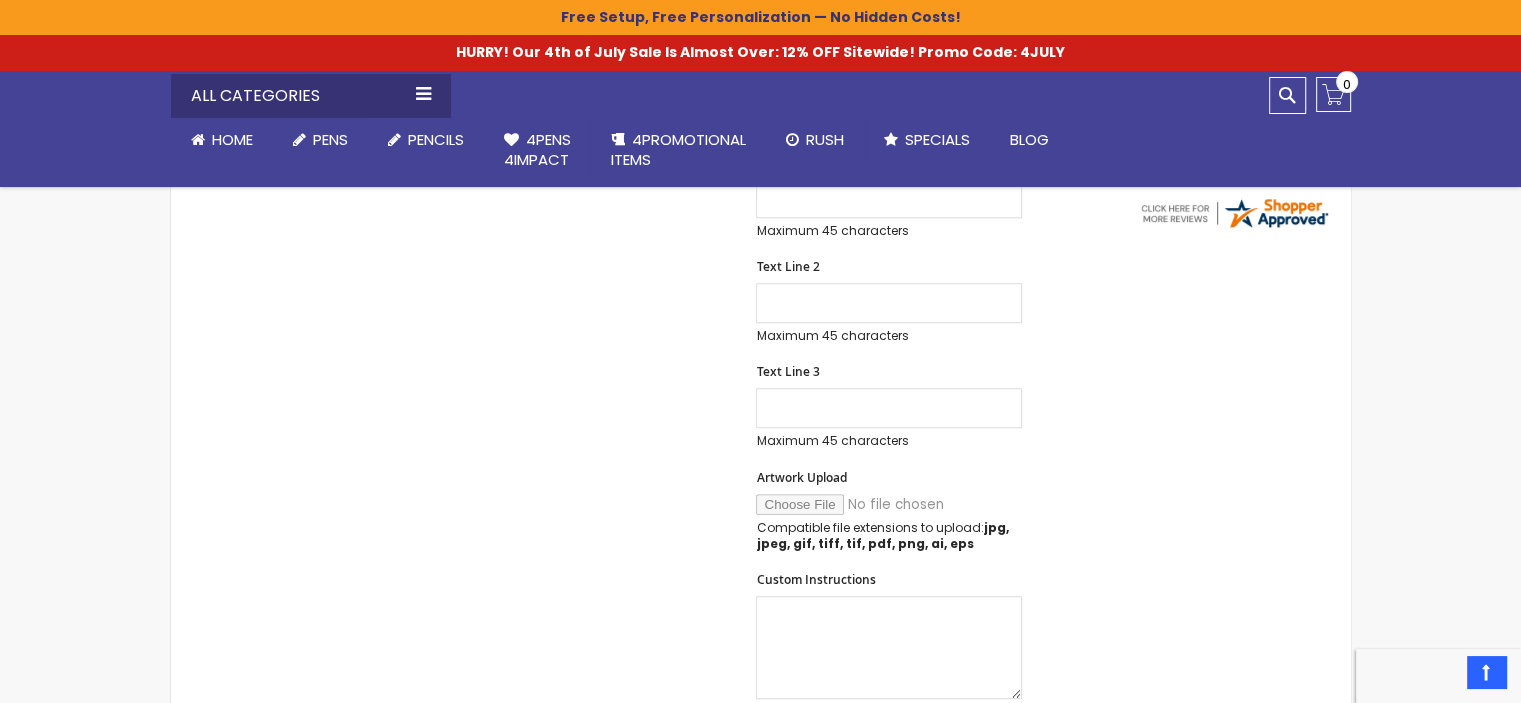 scroll, scrollTop: 772, scrollLeft: 0, axis: vertical 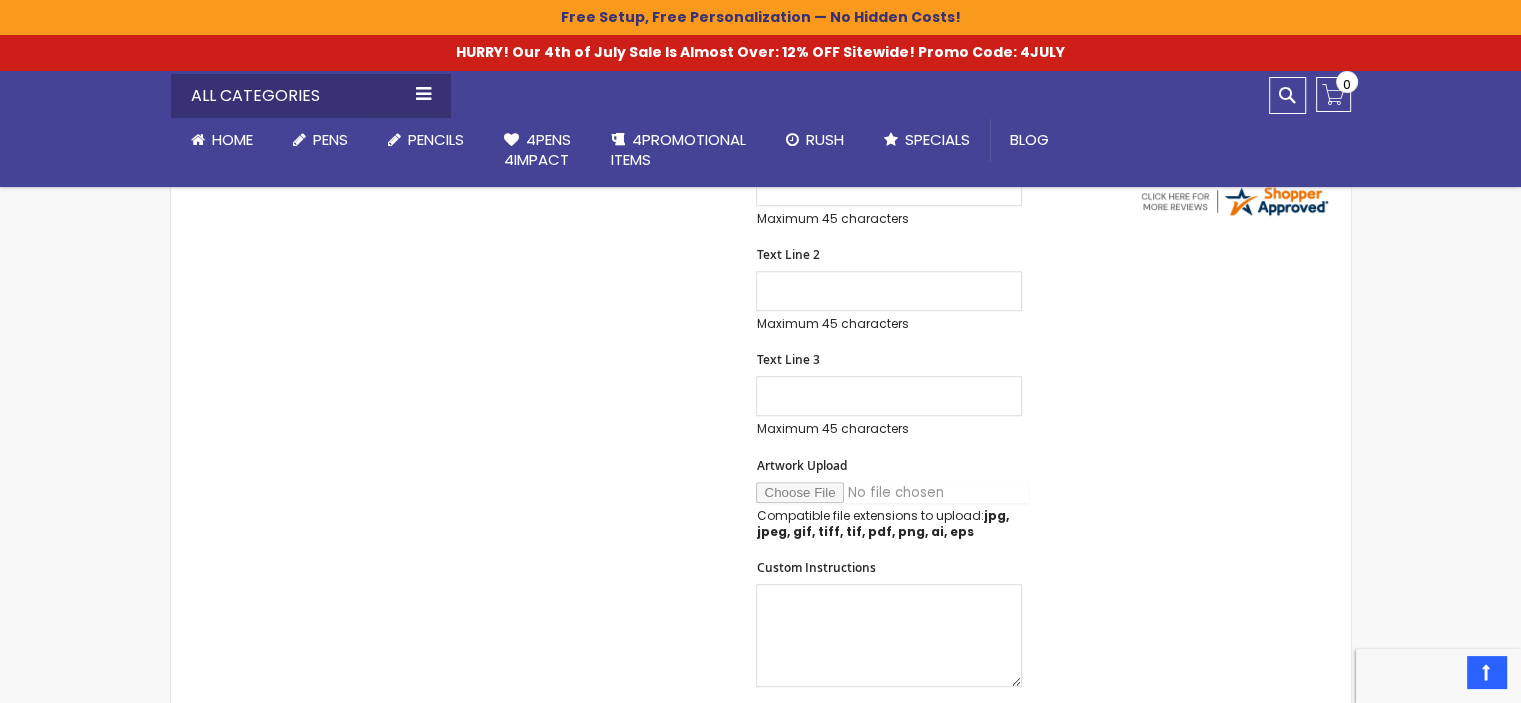 click on "Artwork Upload" at bounding box center [892, 492] 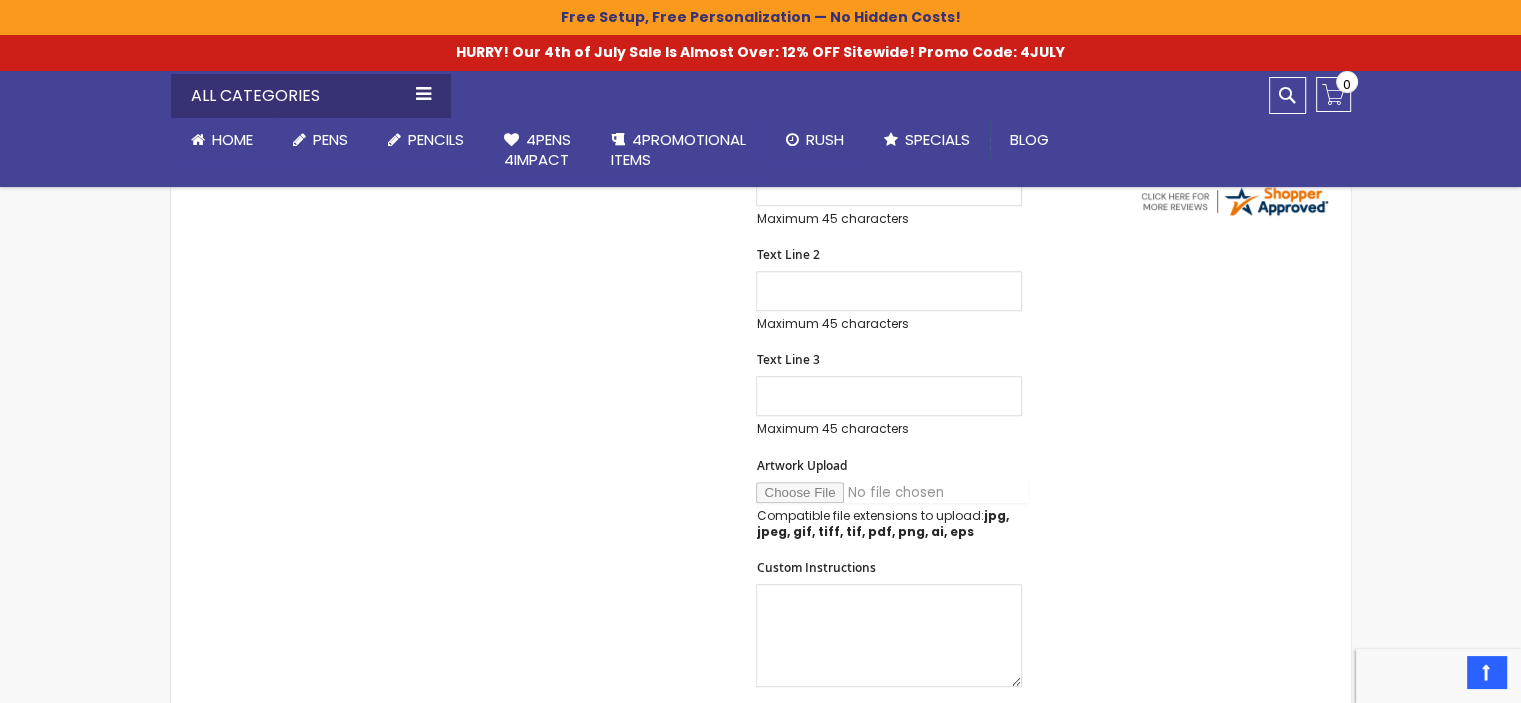 click on "Artwork Upload" at bounding box center [892, 492] 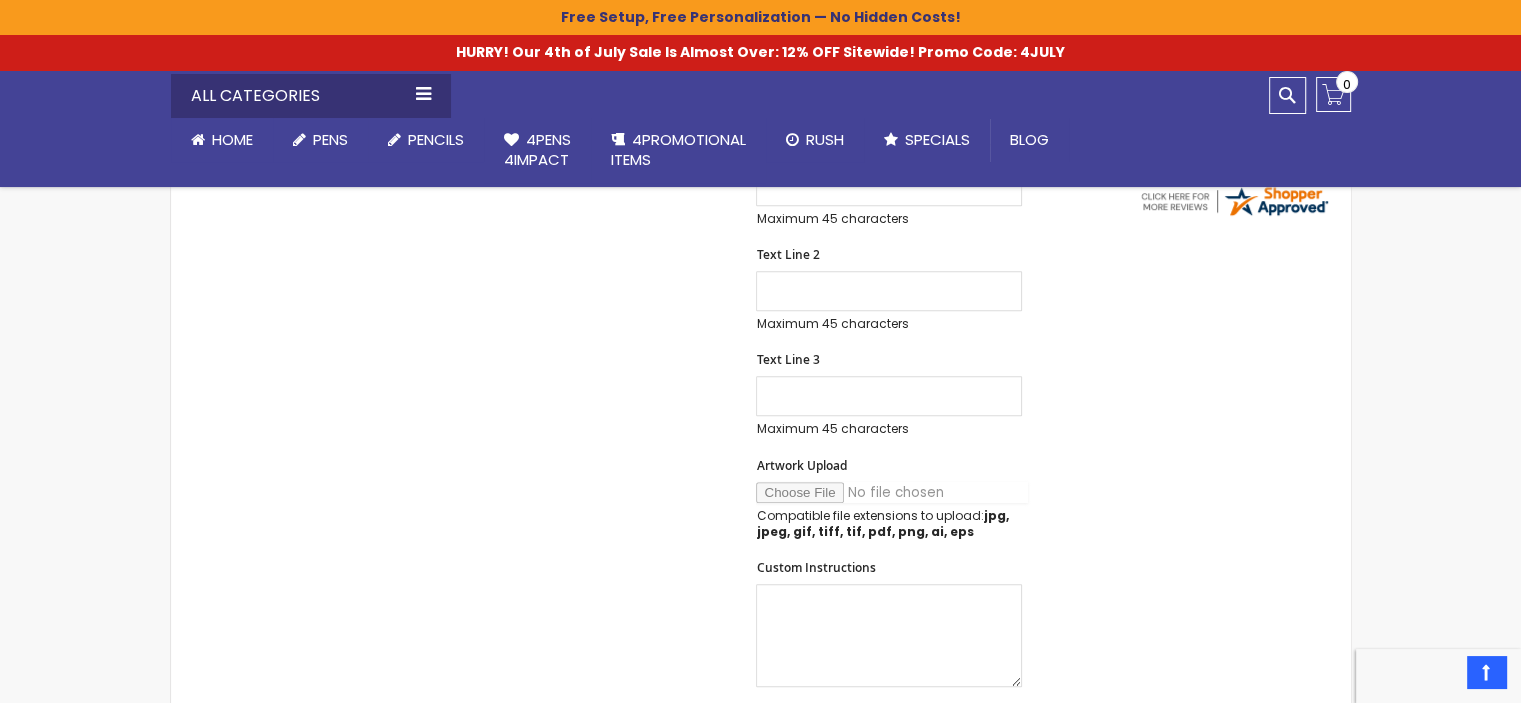 type on "**********" 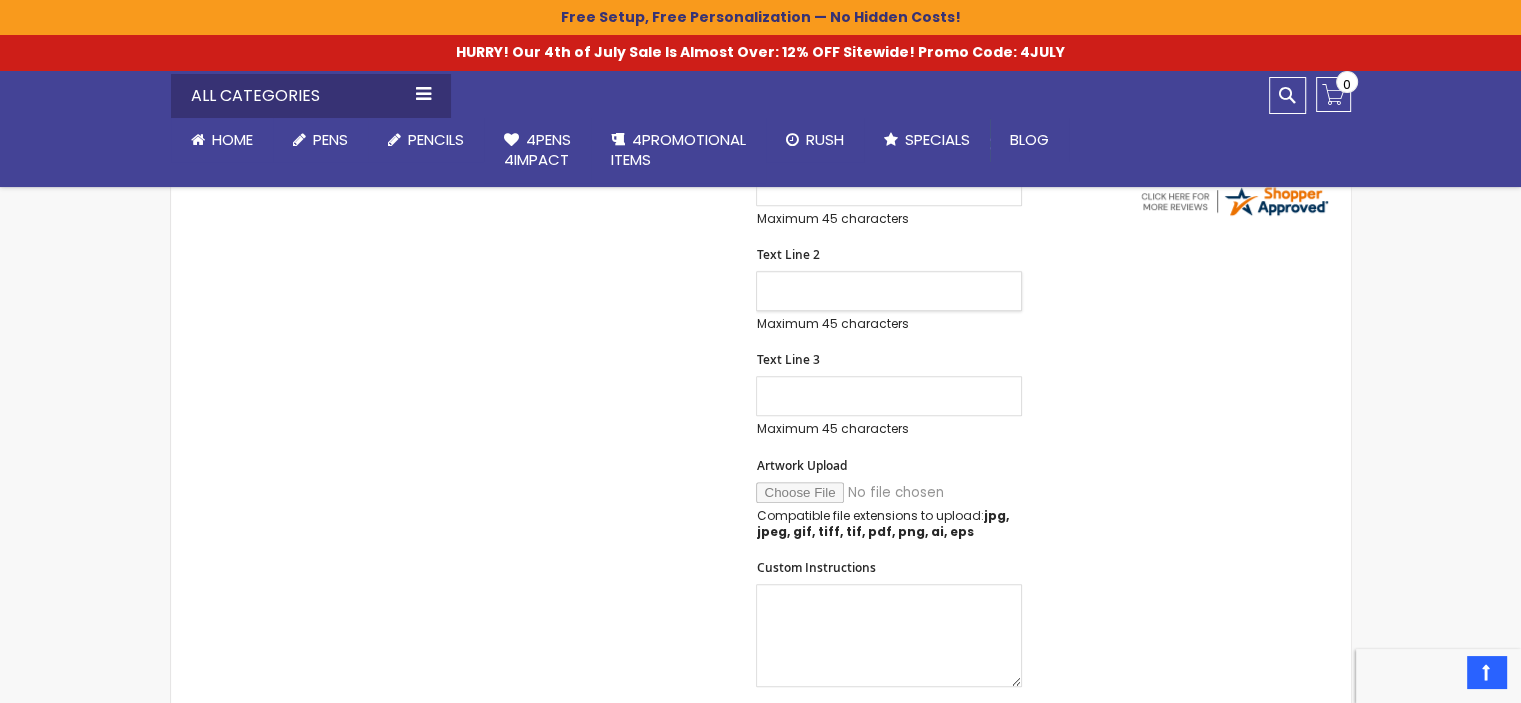 click on "Text Line 2" at bounding box center (889, 291) 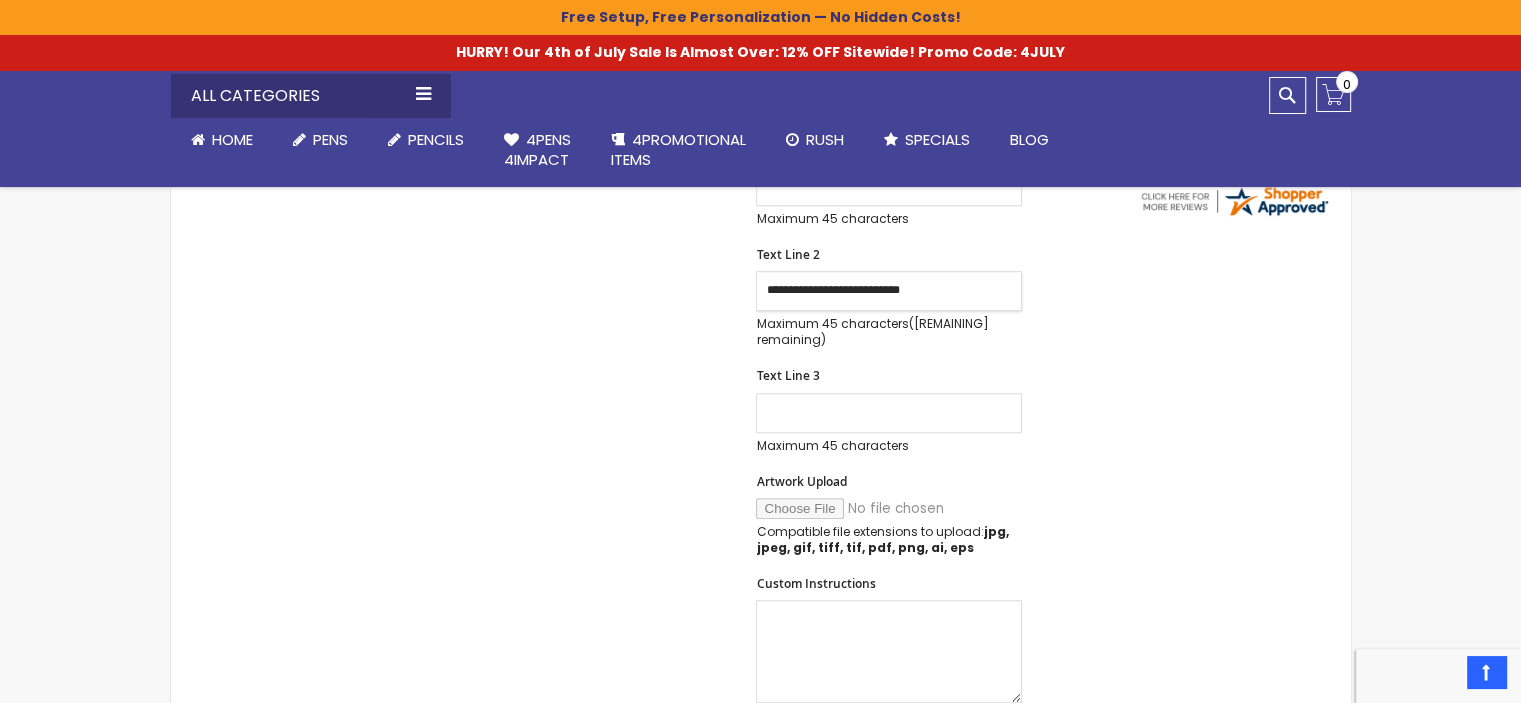 type on "**********" 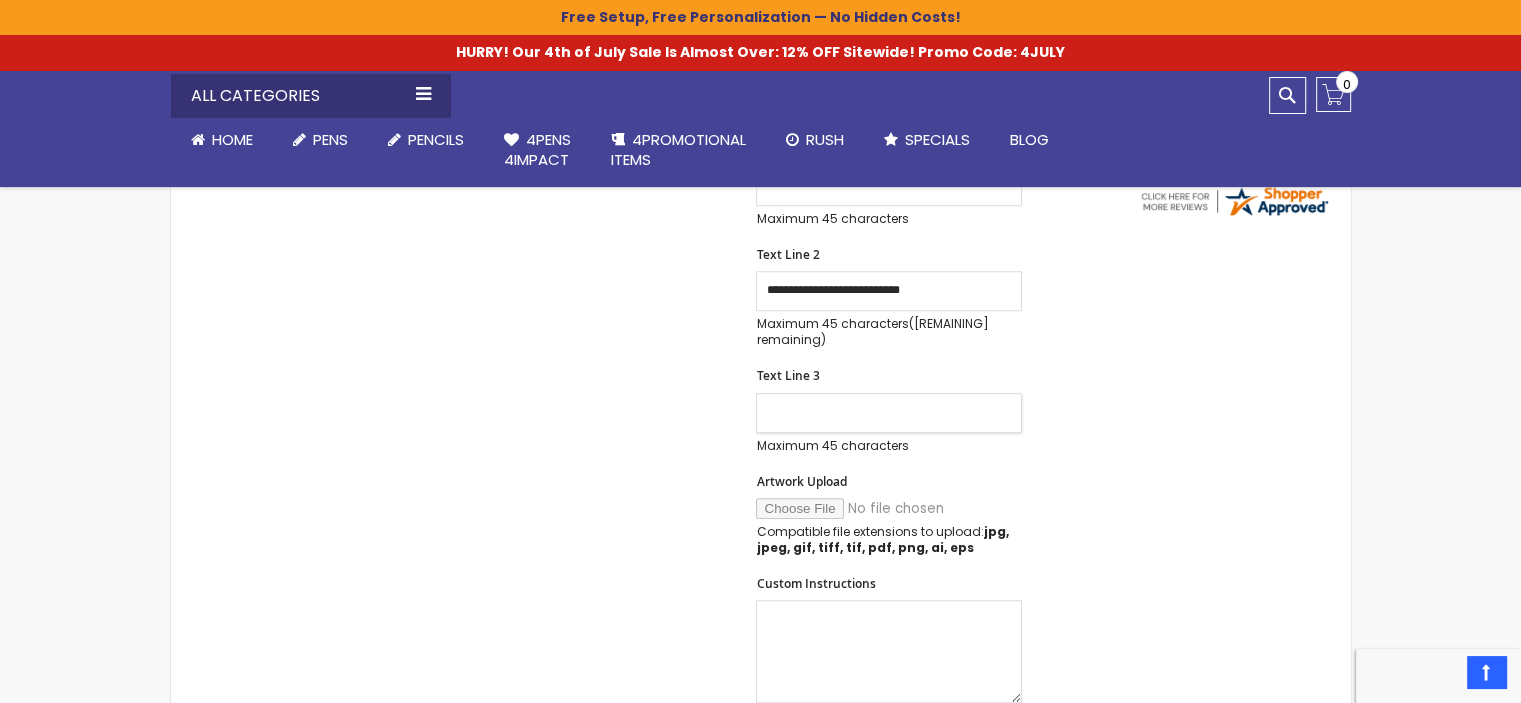 click on "Text Line 3" at bounding box center (889, 413) 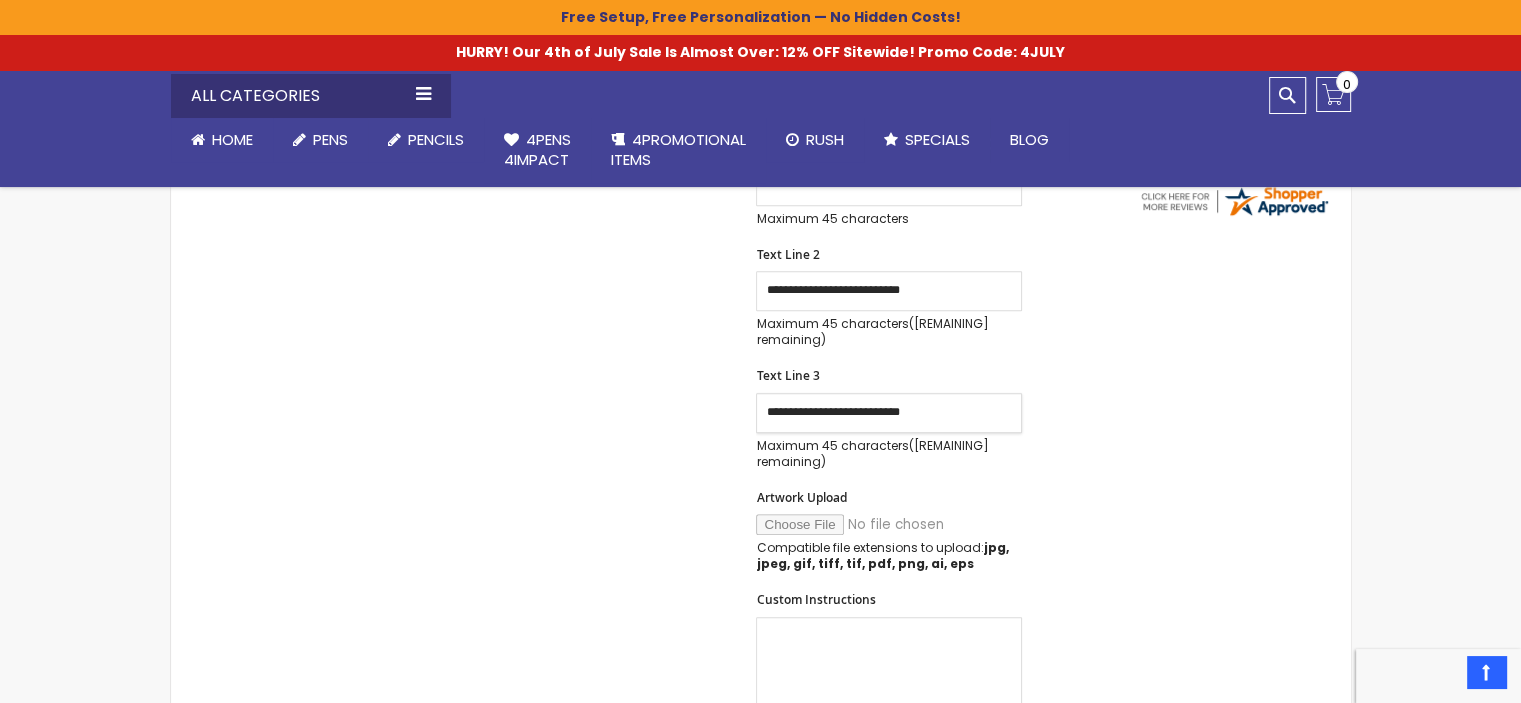 type on "**********" 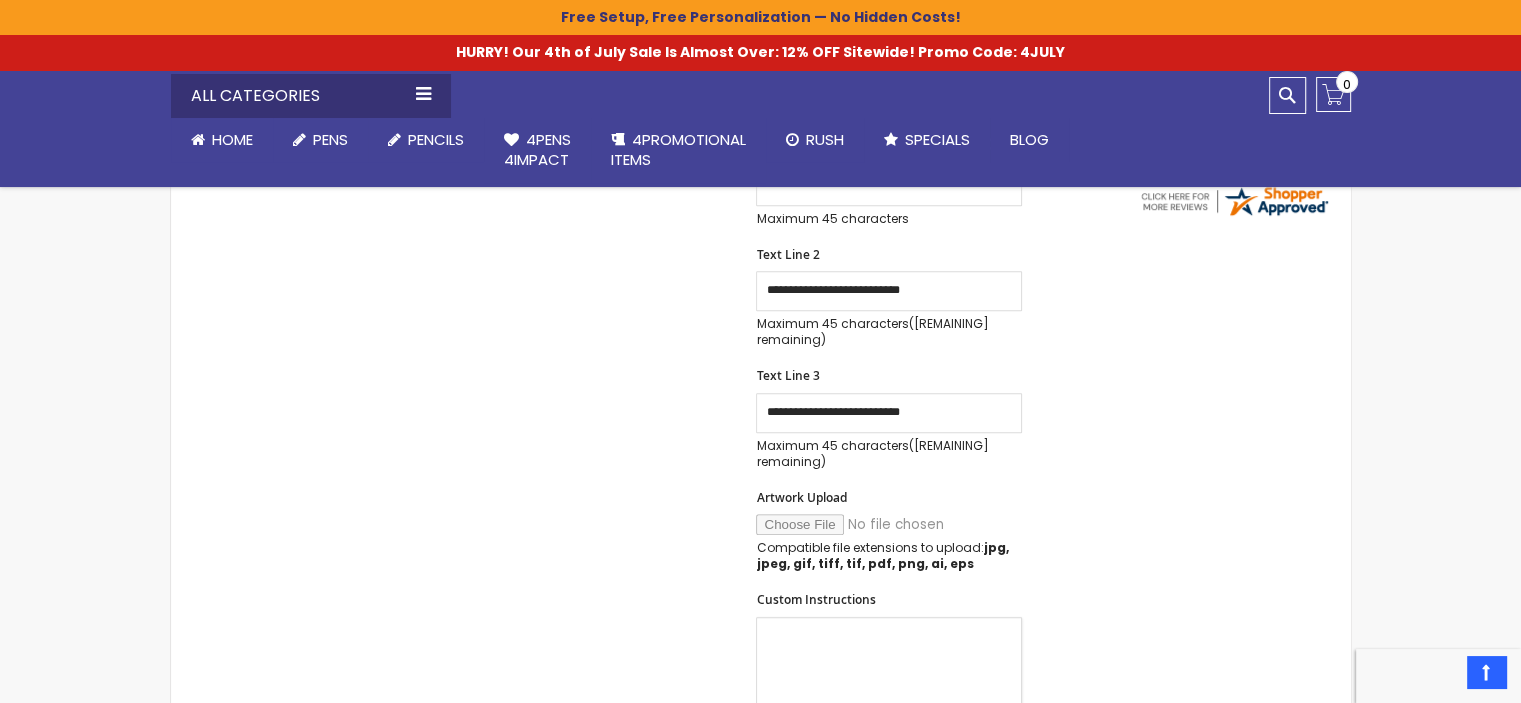 click on "Custom Instructions" at bounding box center [889, 668] 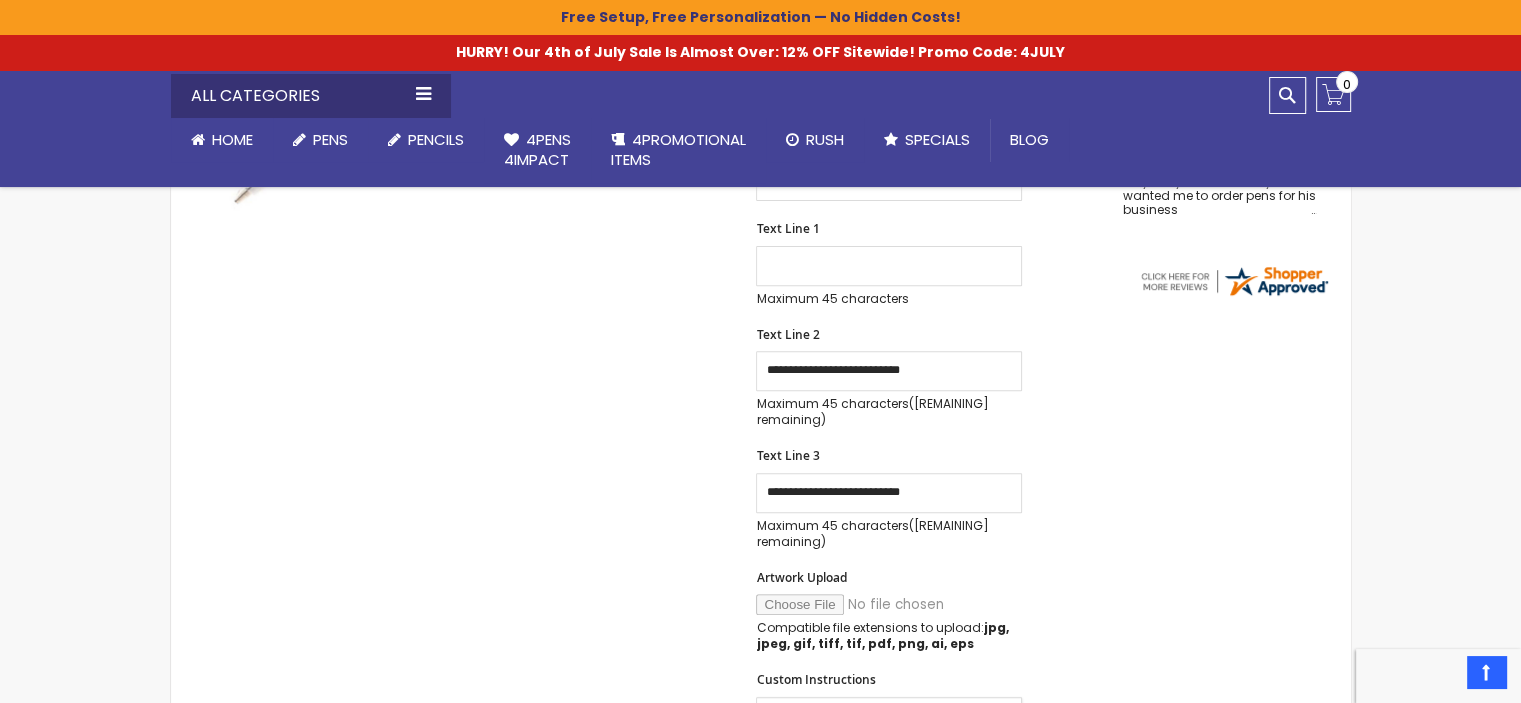 scroll, scrollTop: 600, scrollLeft: 0, axis: vertical 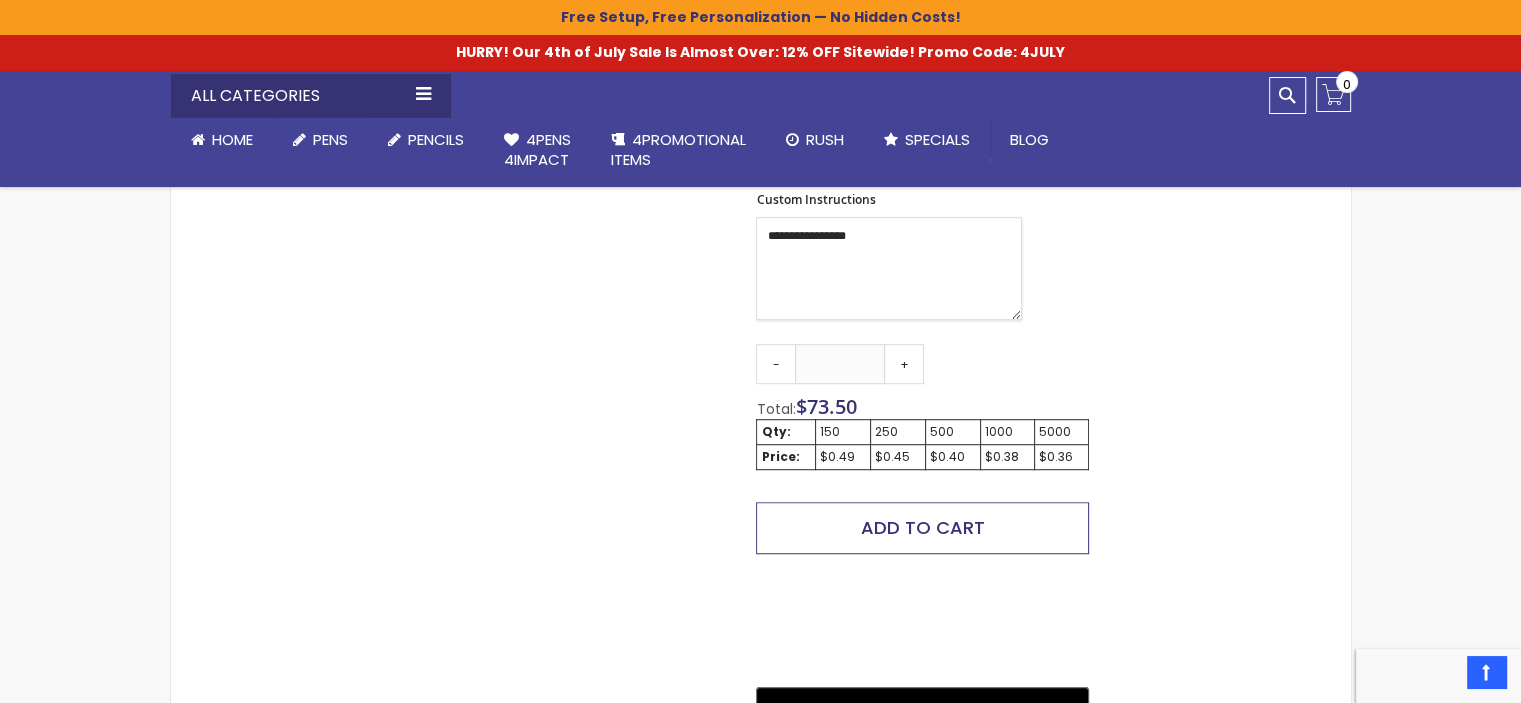 type on "**********" 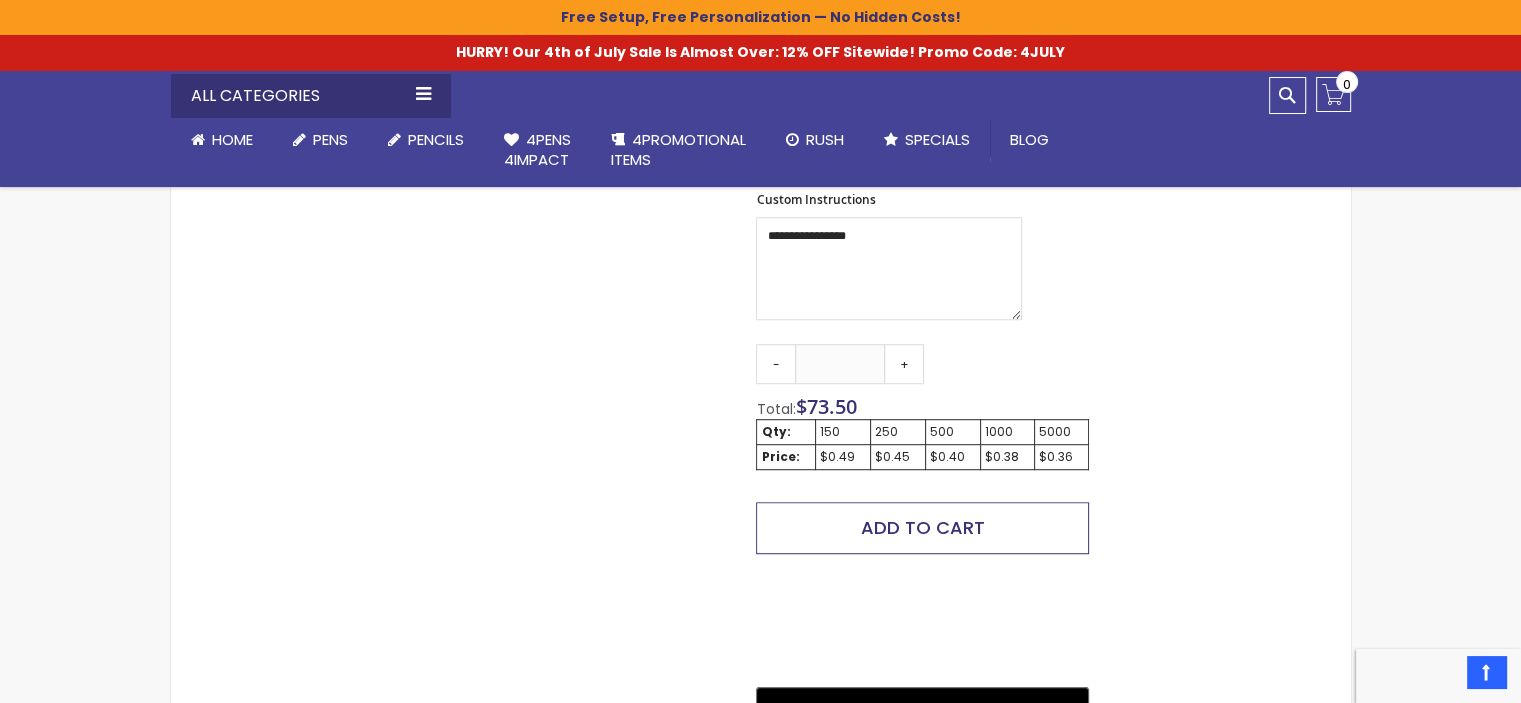 click on "Add to Cart" at bounding box center [923, 527] 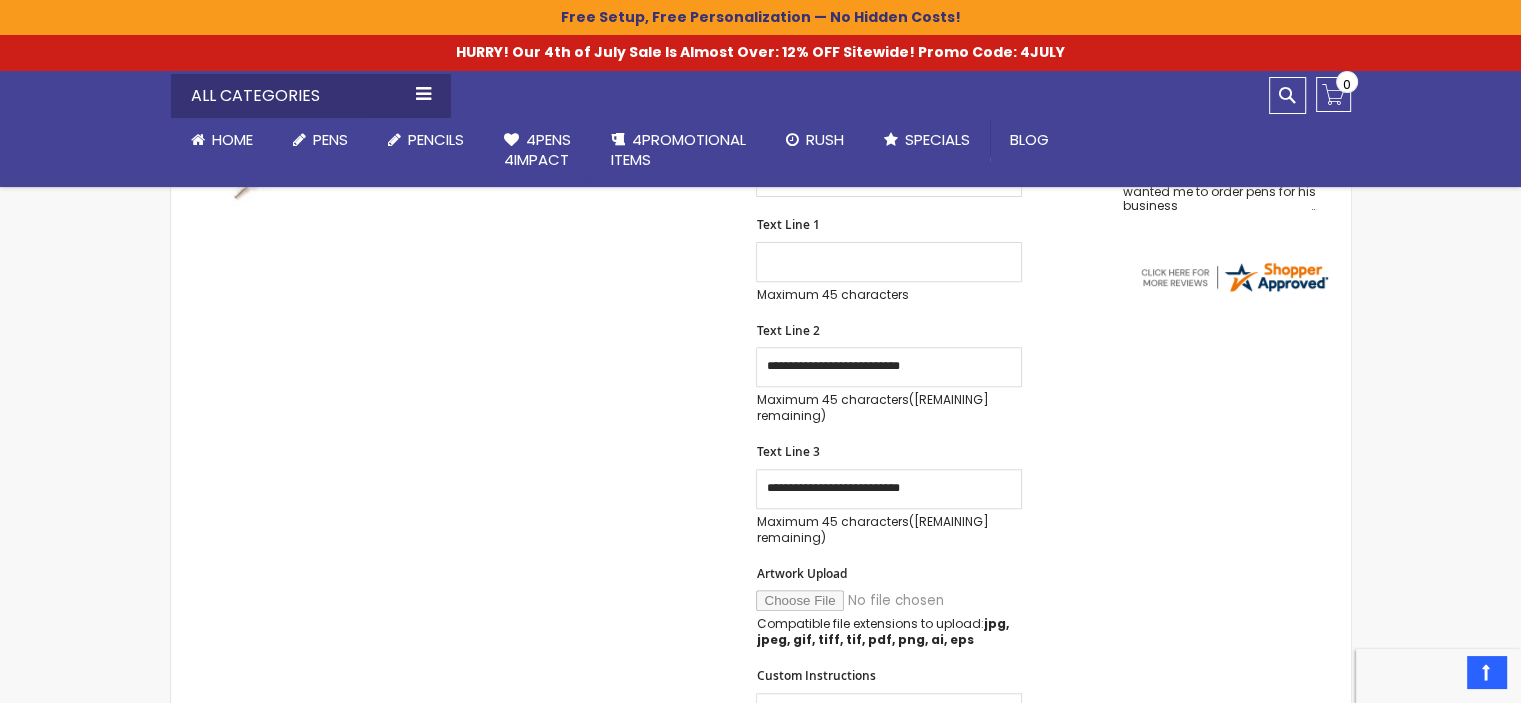 scroll, scrollTop: 557, scrollLeft: 0, axis: vertical 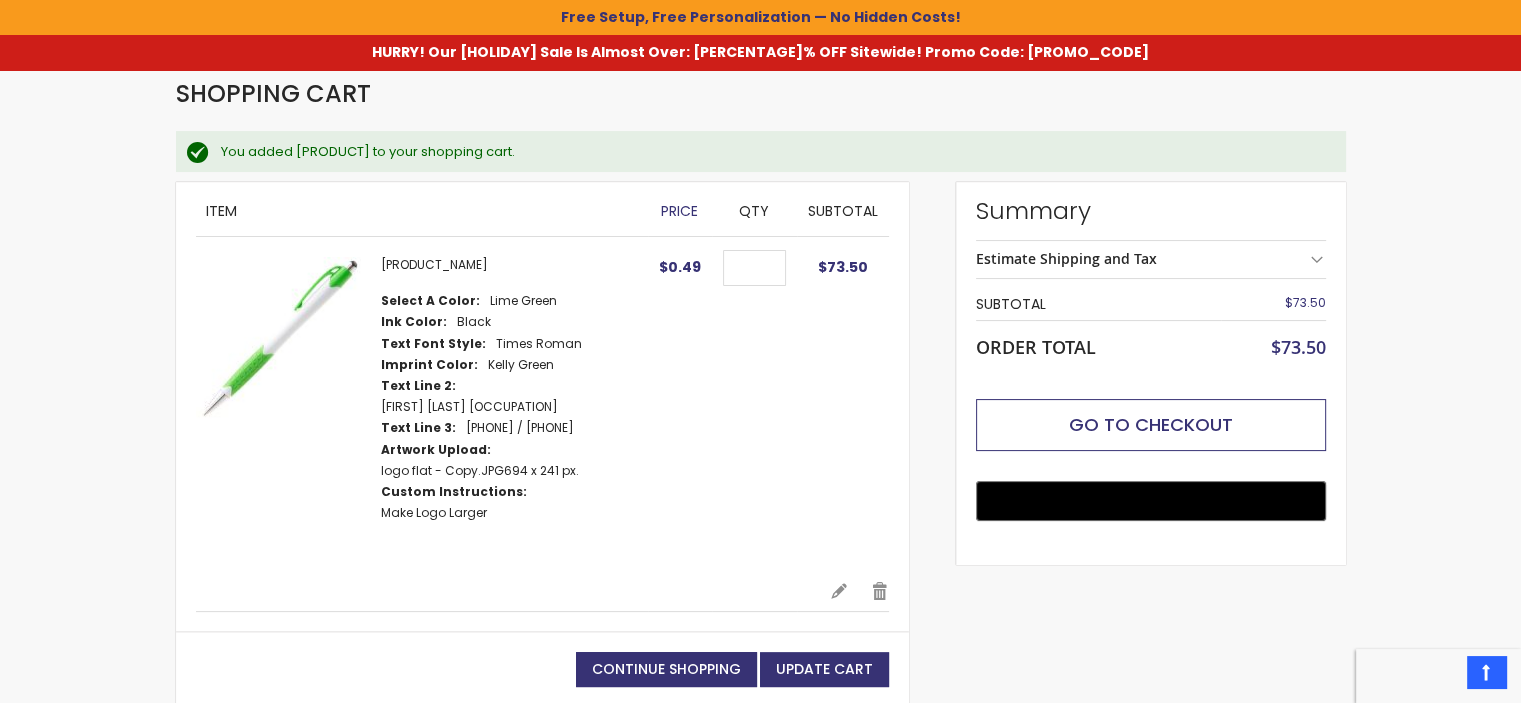 click on "Go to Checkout" at bounding box center (1151, 424) 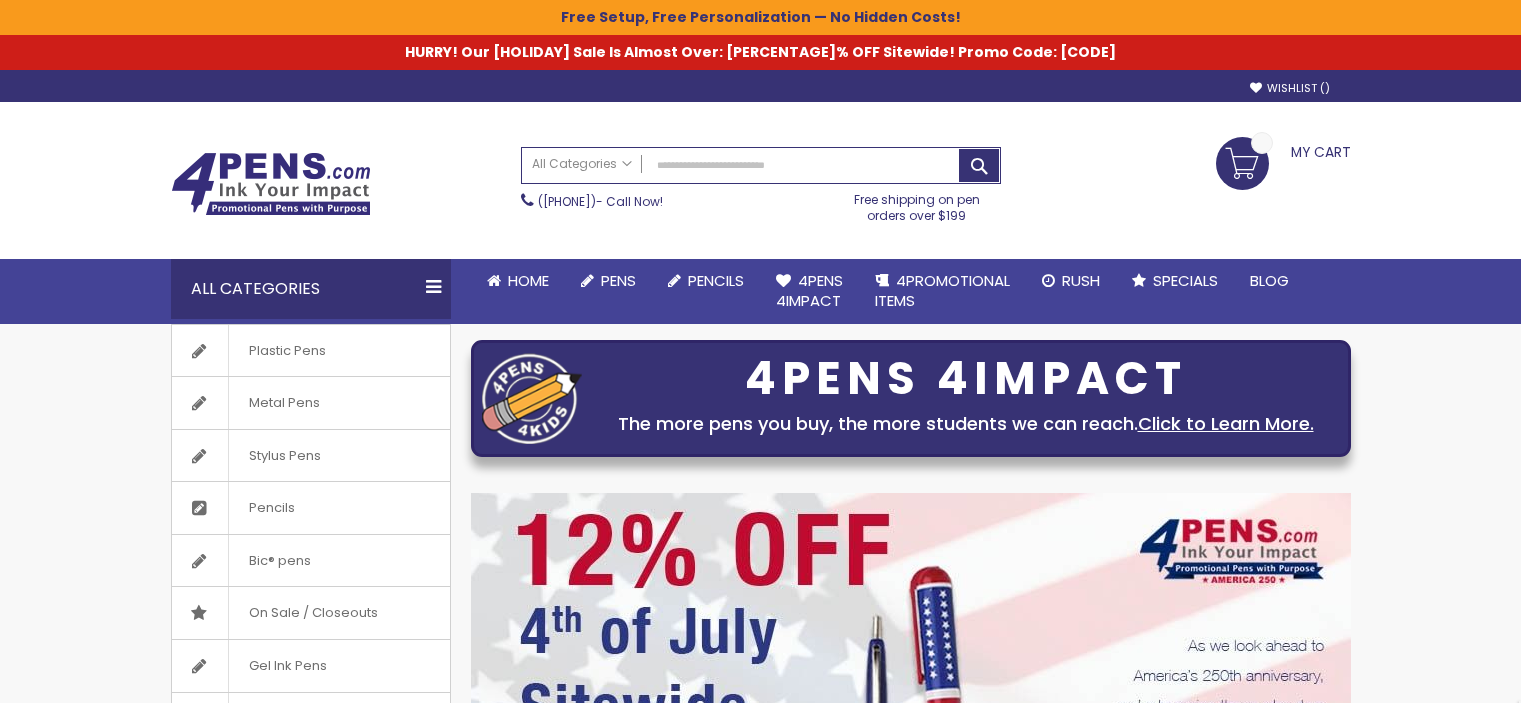 scroll, scrollTop: 0, scrollLeft: 0, axis: both 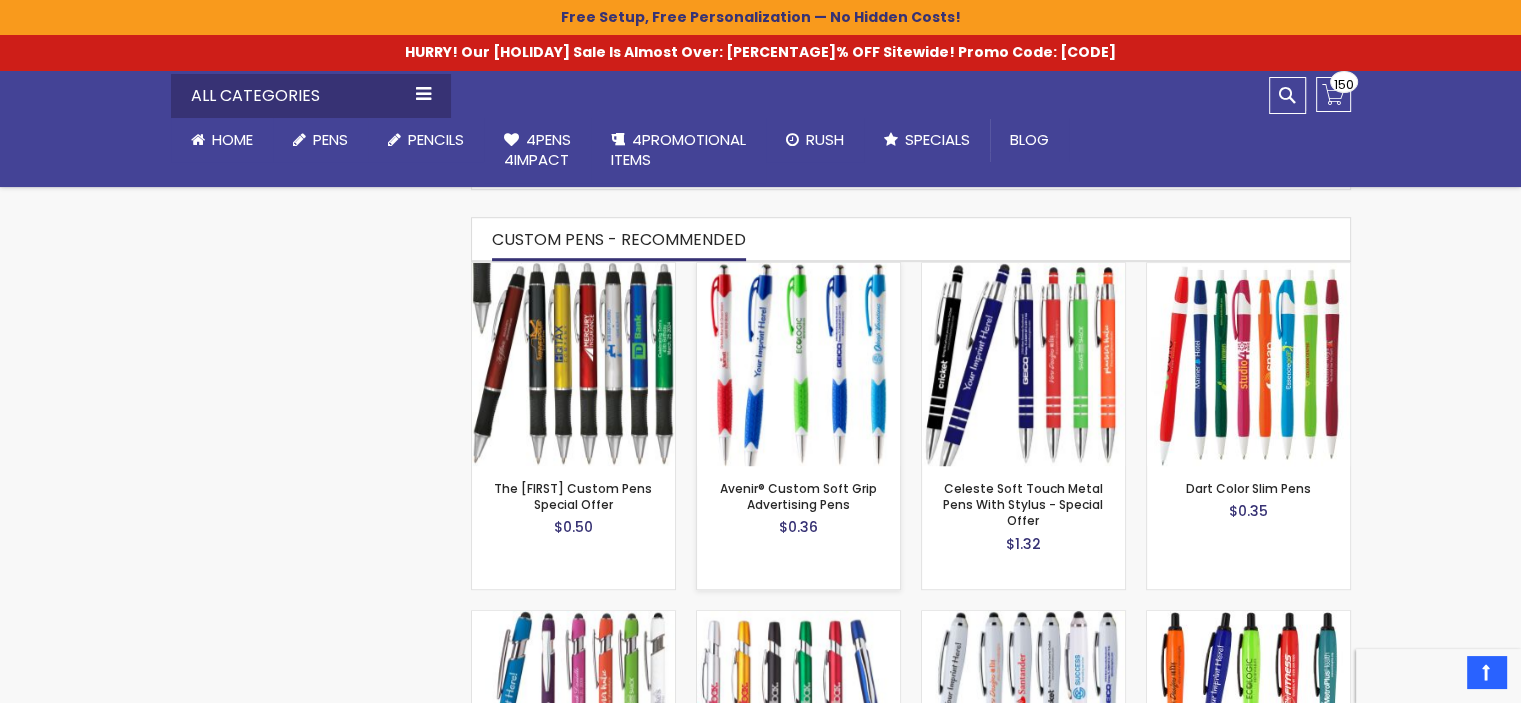 click at bounding box center (798, 364) 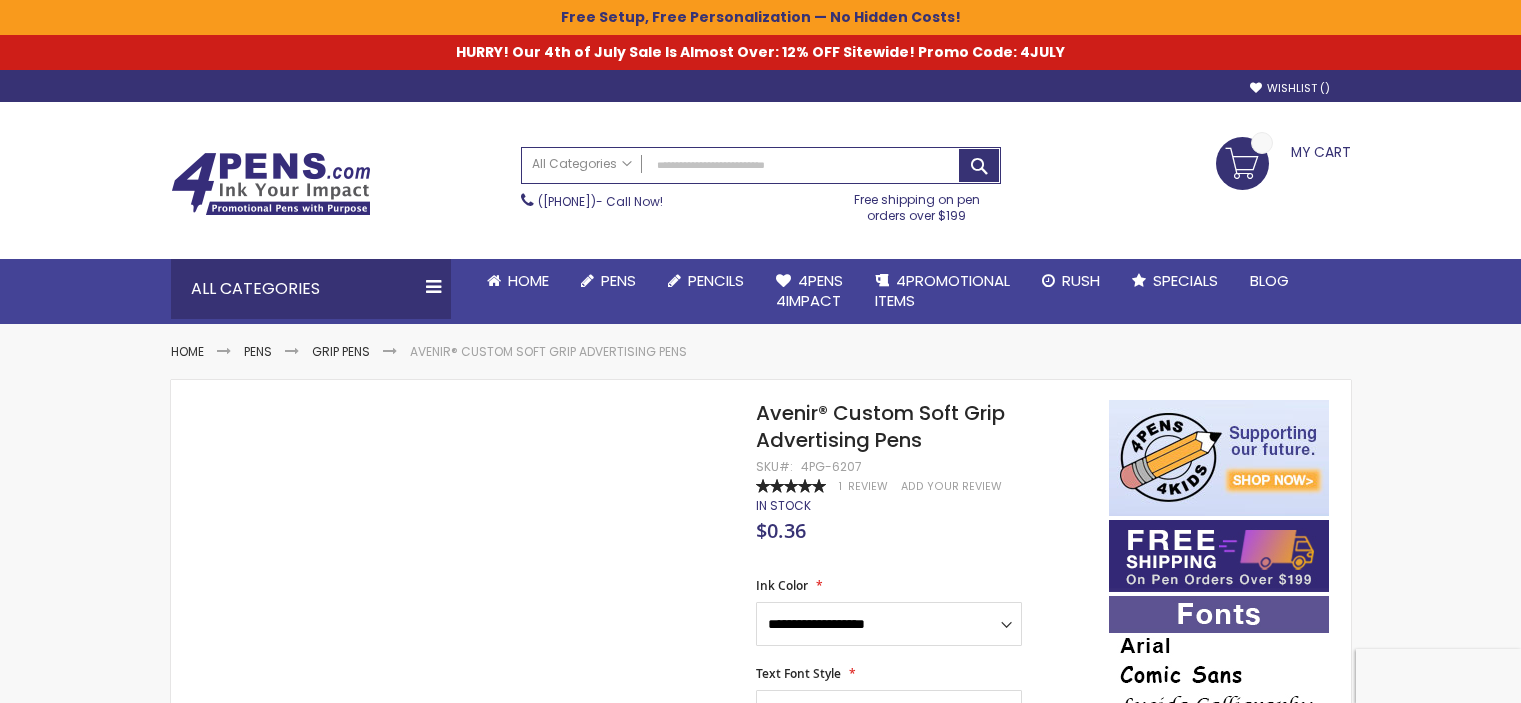 scroll, scrollTop: 0, scrollLeft: 0, axis: both 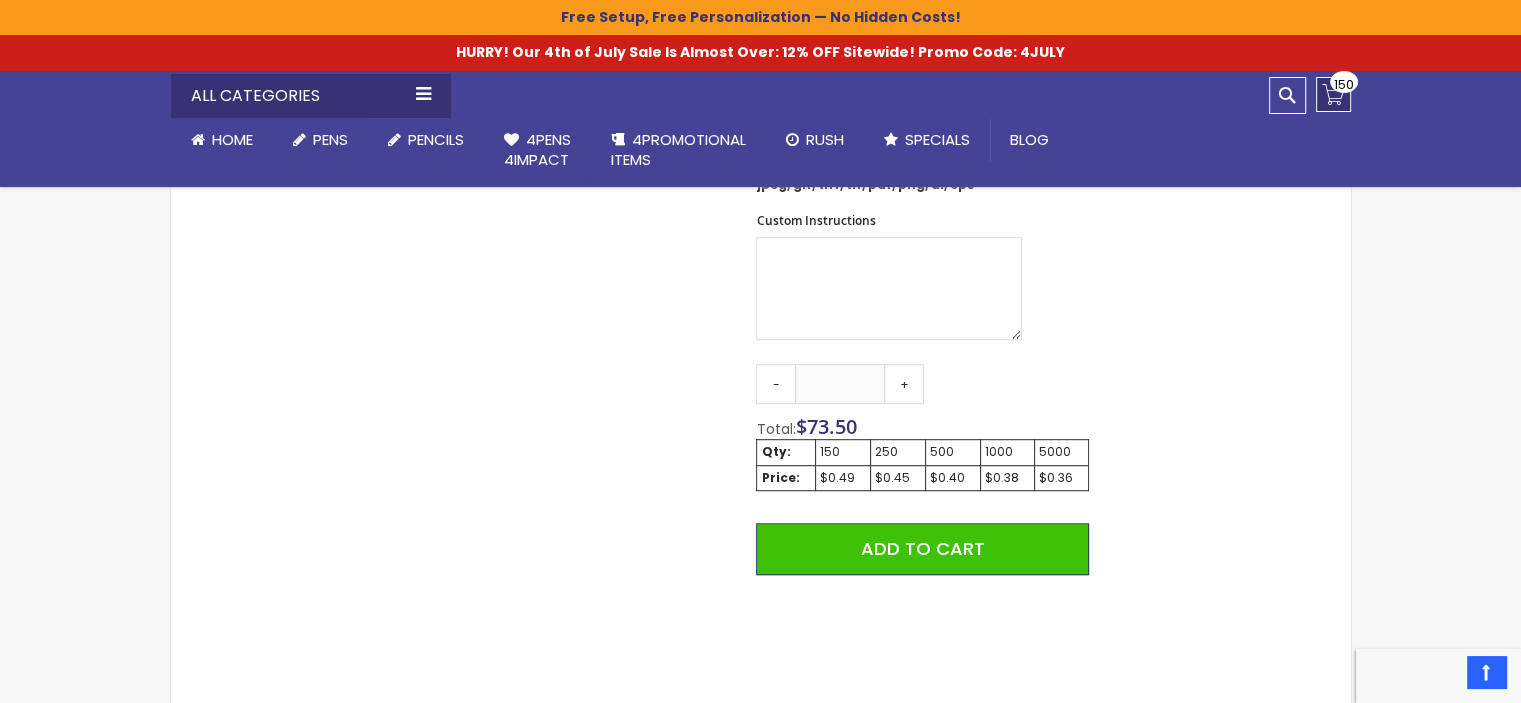 click on "My Cart
$73.50
150
150
items" at bounding box center (1333, 94) 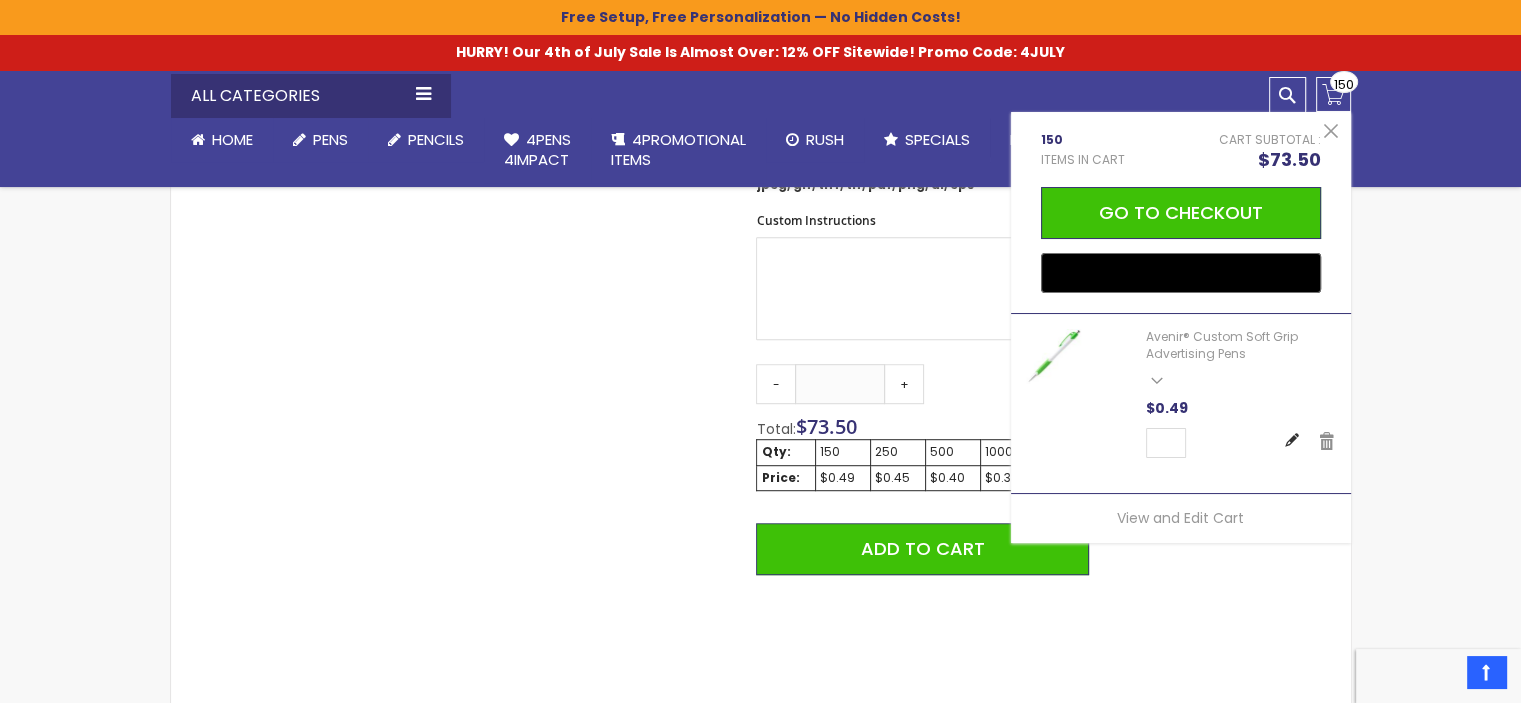 click on "Edit" at bounding box center [1292, 441] 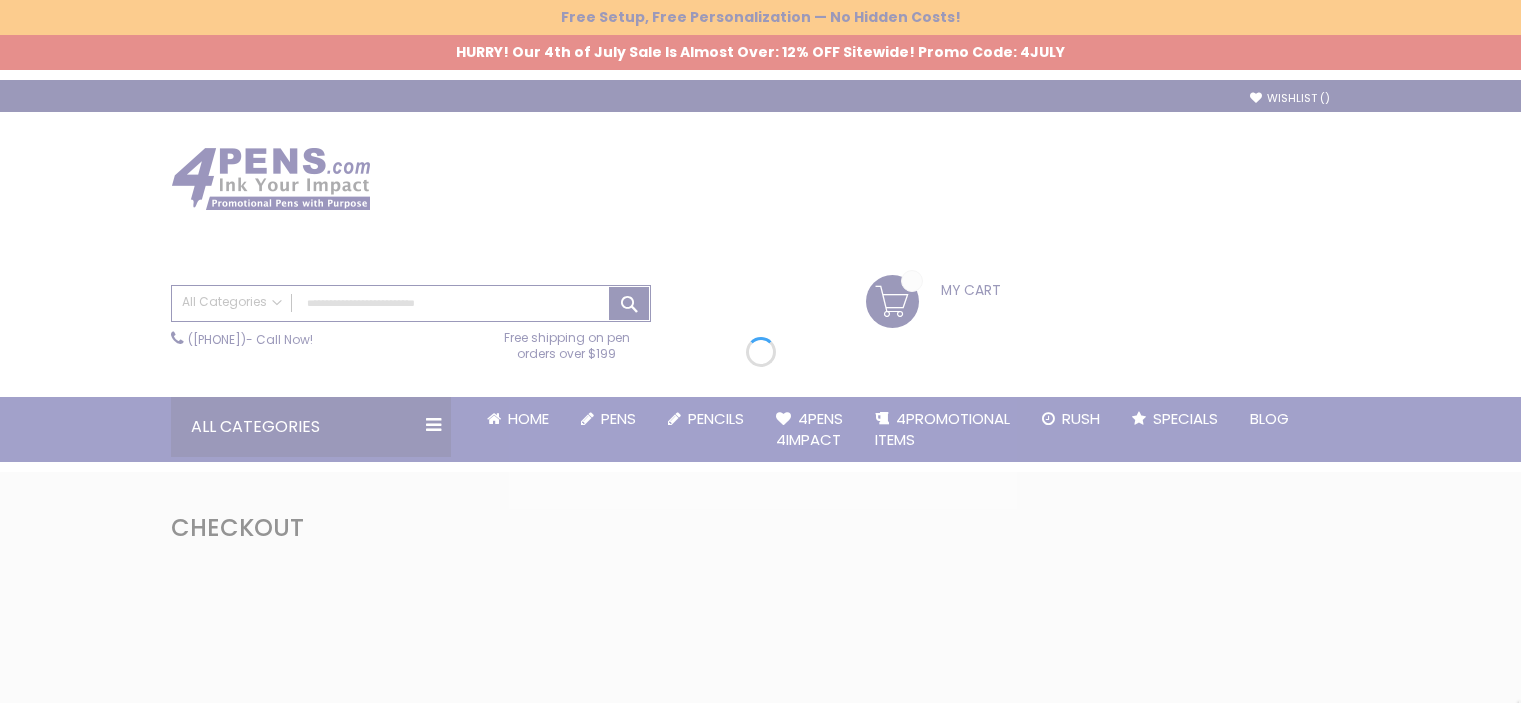 scroll, scrollTop: 0, scrollLeft: 0, axis: both 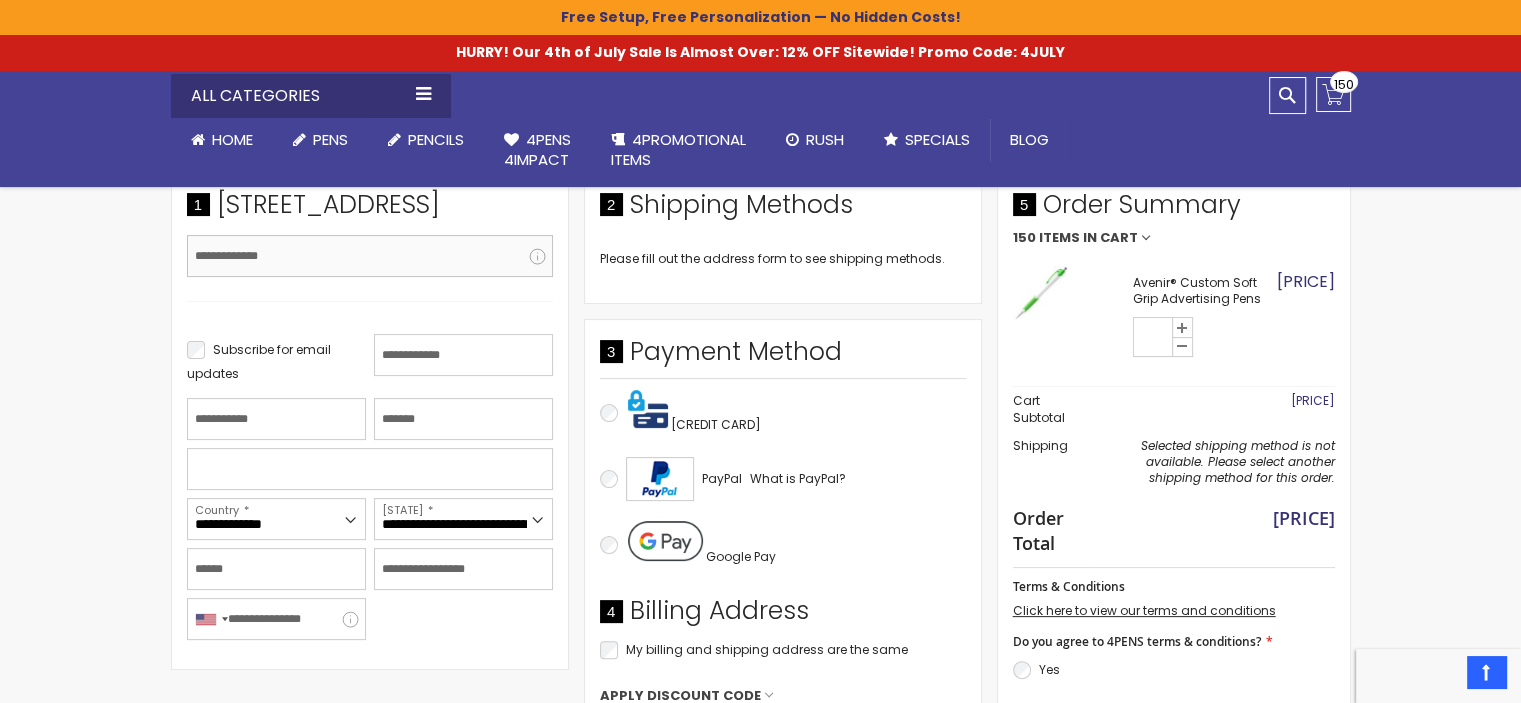 click on "Email Address" at bounding box center [370, 256] 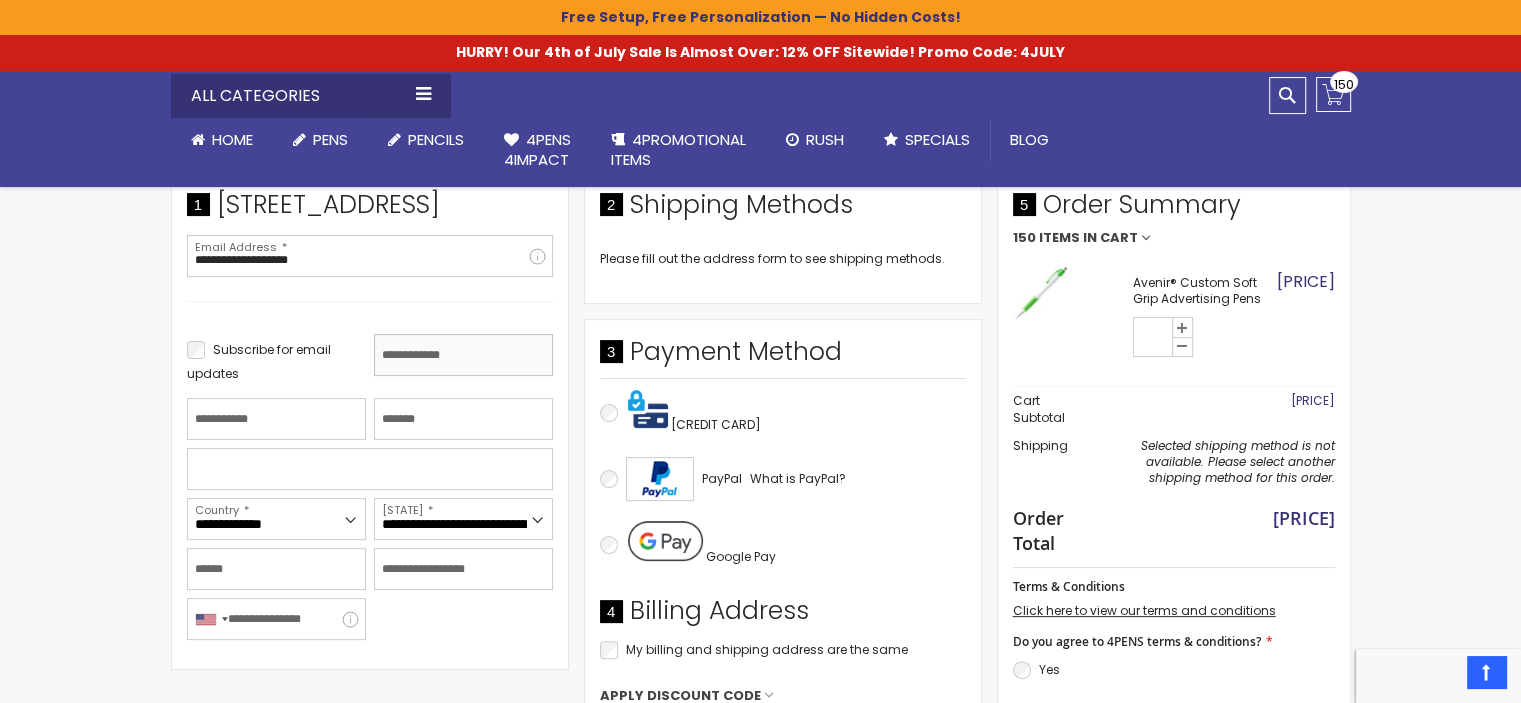 click on "First Name" at bounding box center [463, 355] 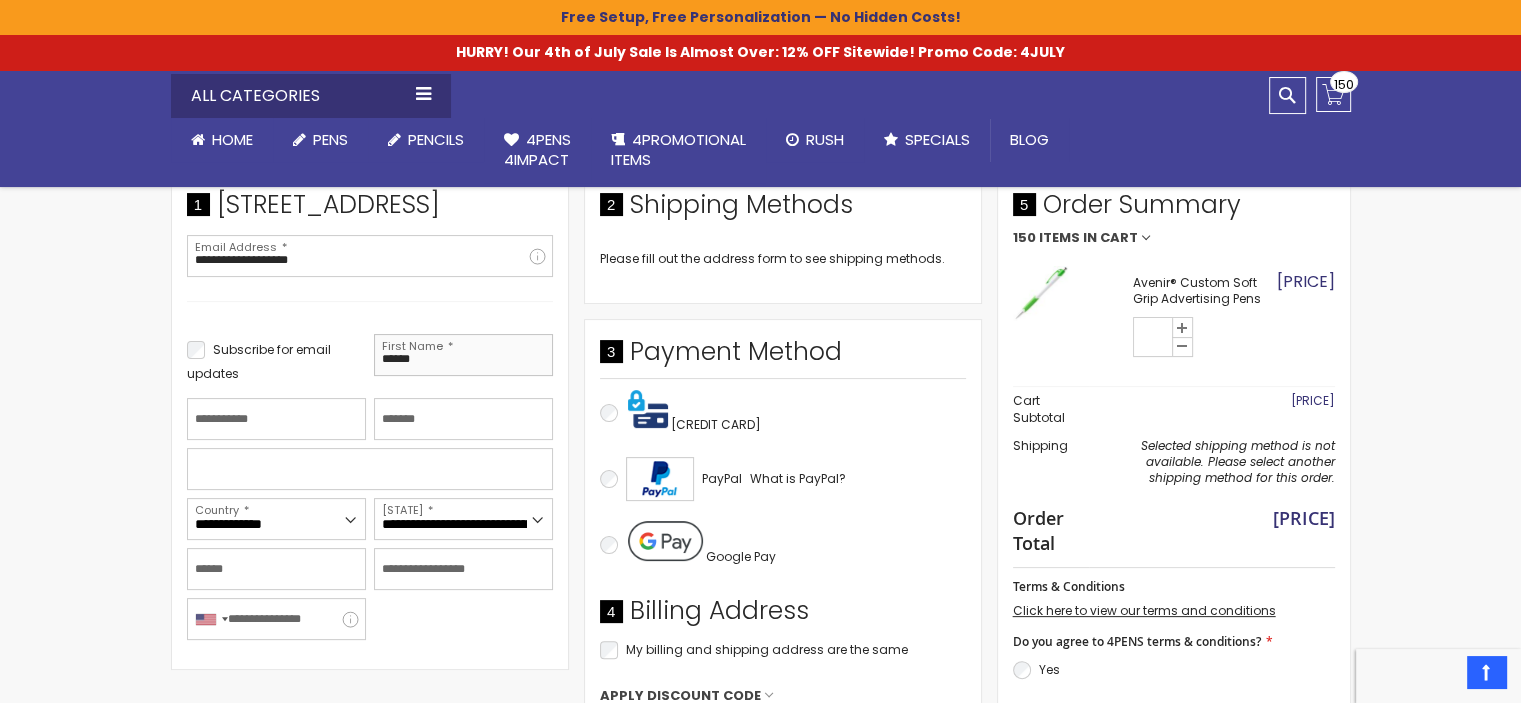 type on "******" 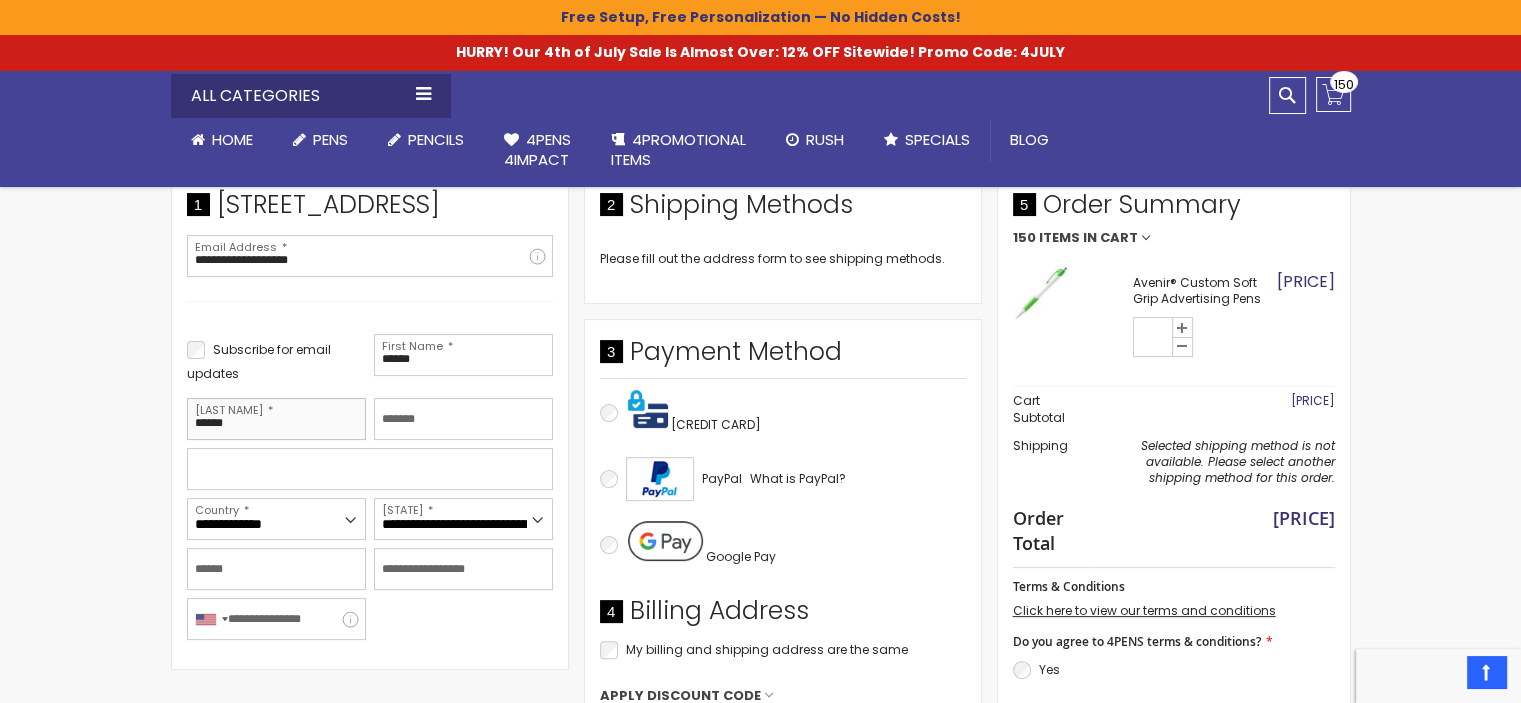 type on "******" 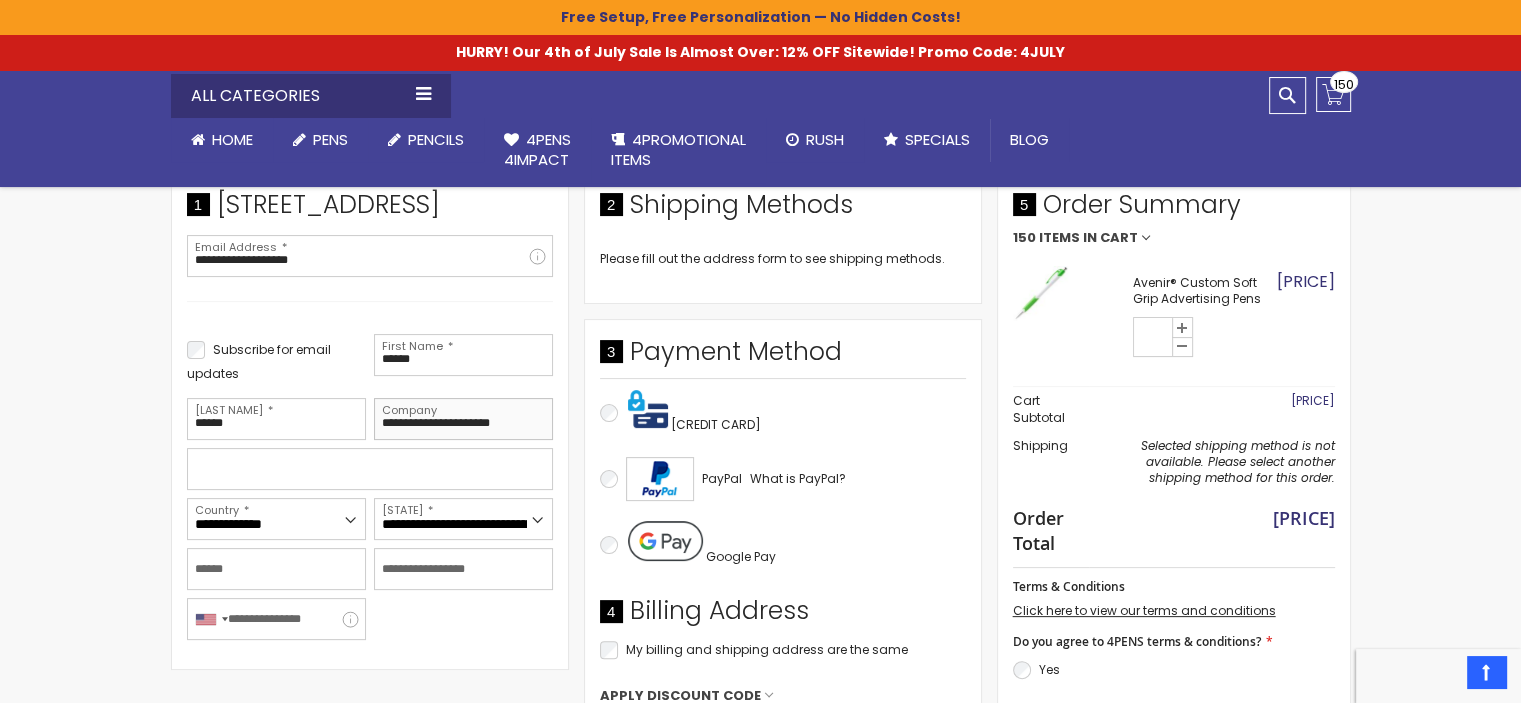 type on "**********" 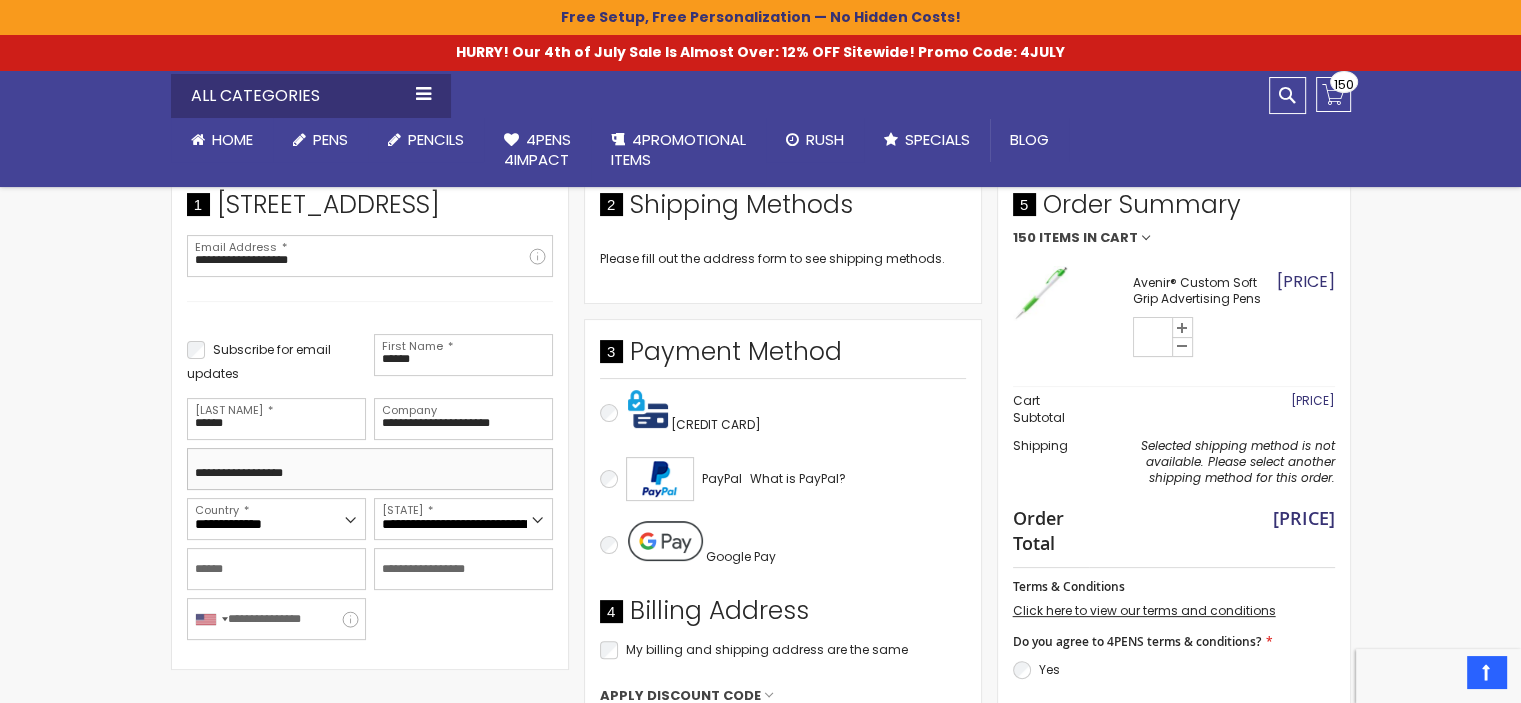 type on "**********" 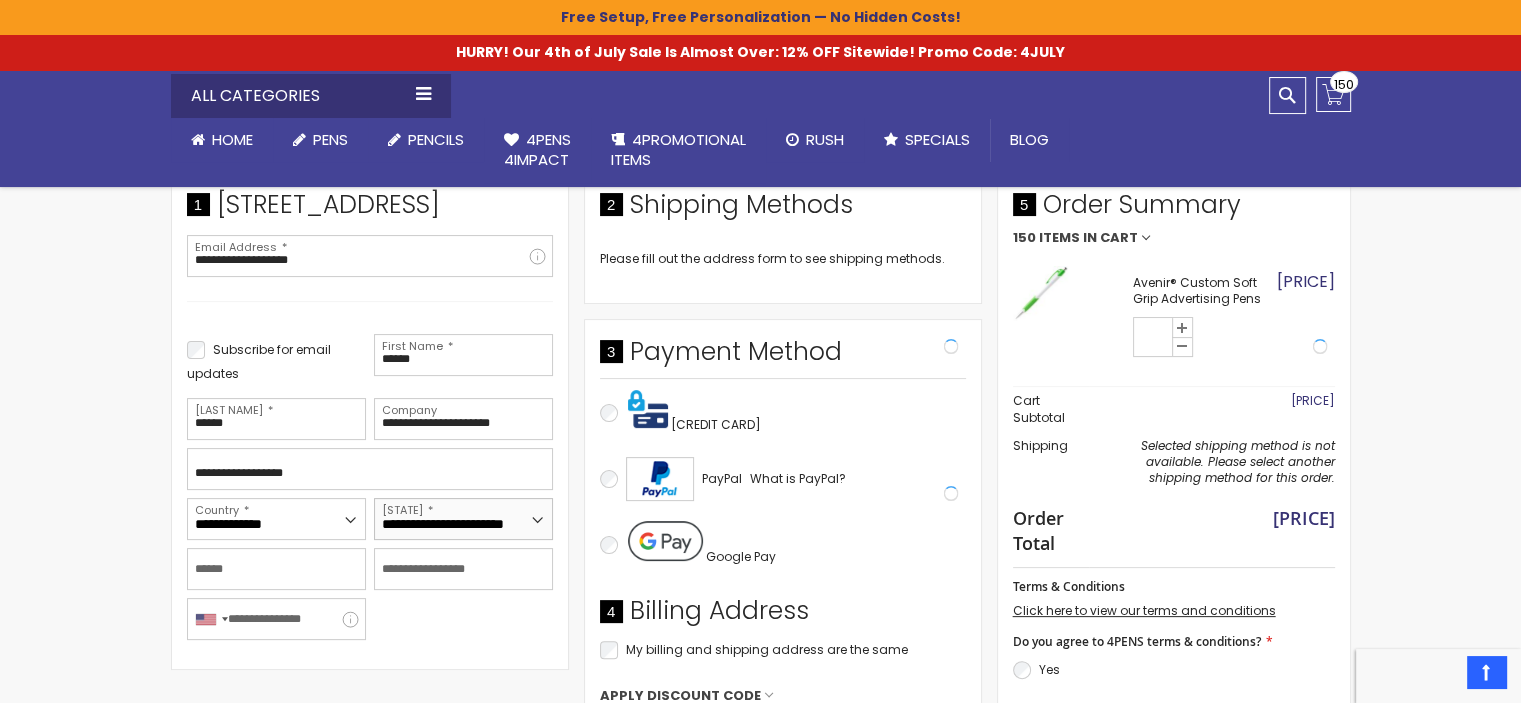 select on "**" 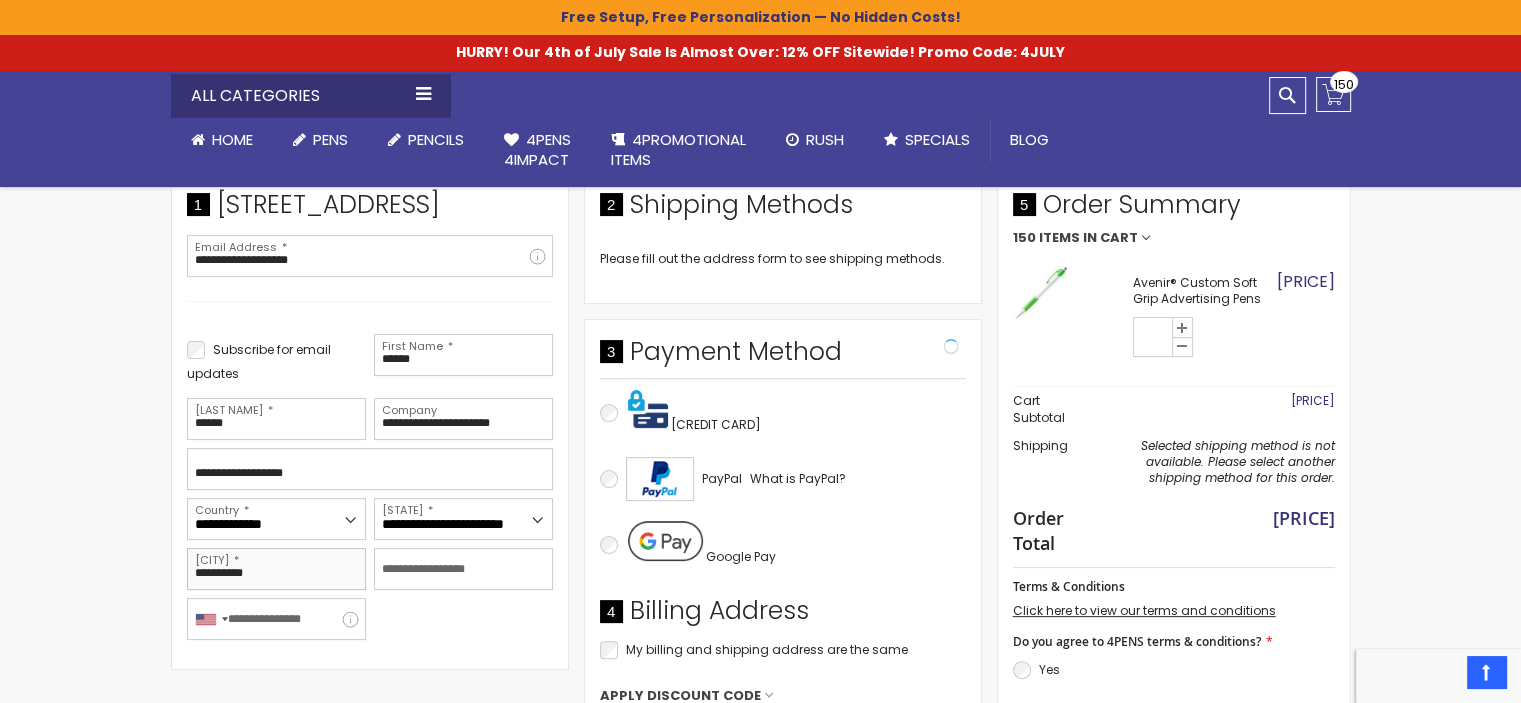 type on "**********" 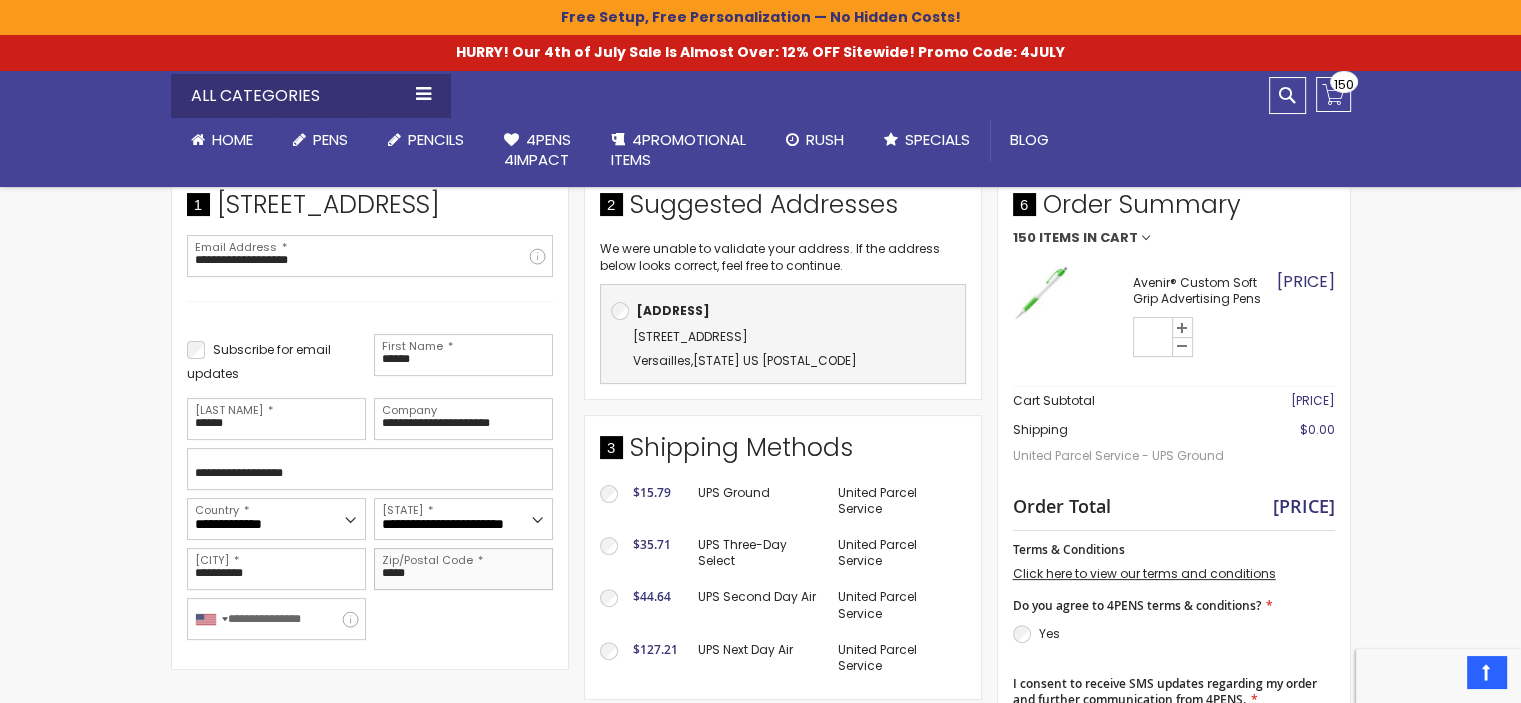 type on "*****" 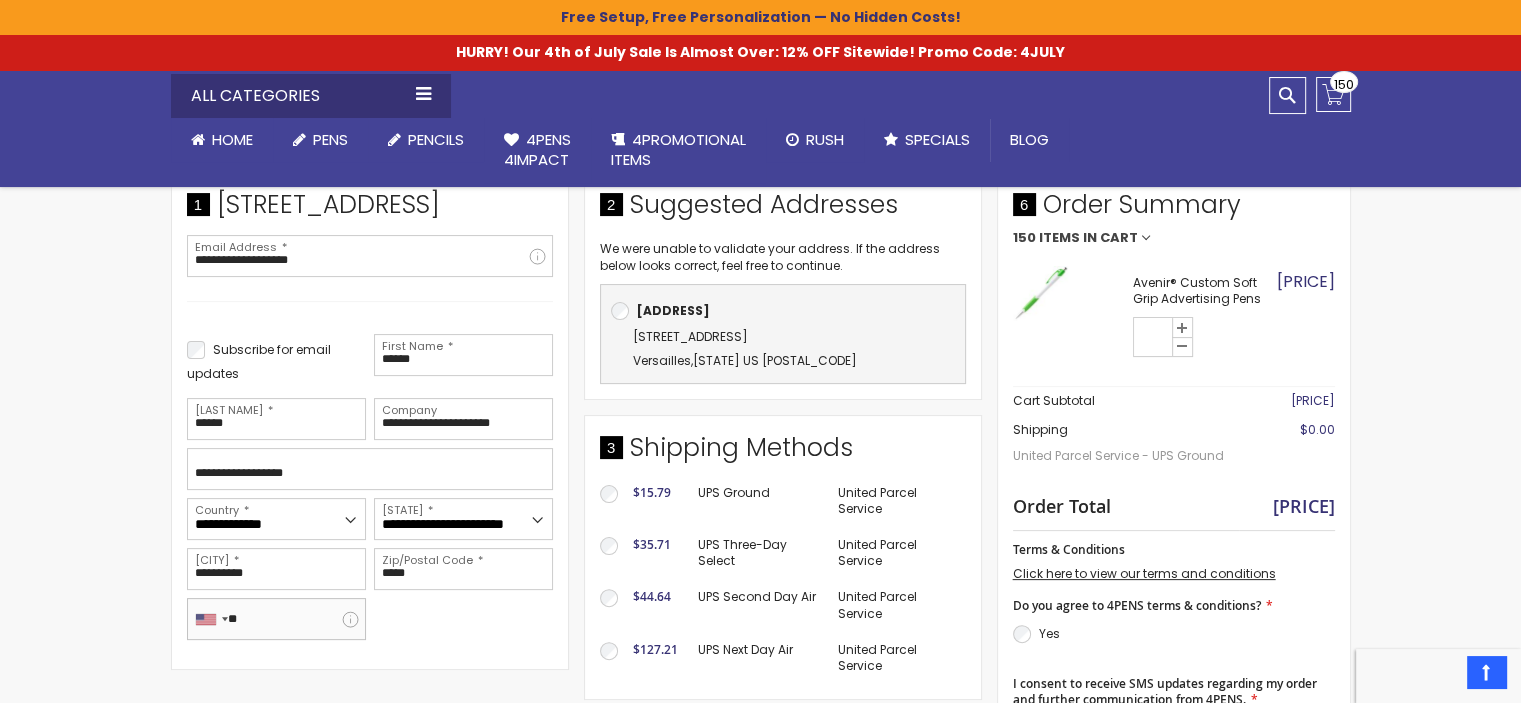 click on "**" at bounding box center [276, 619] 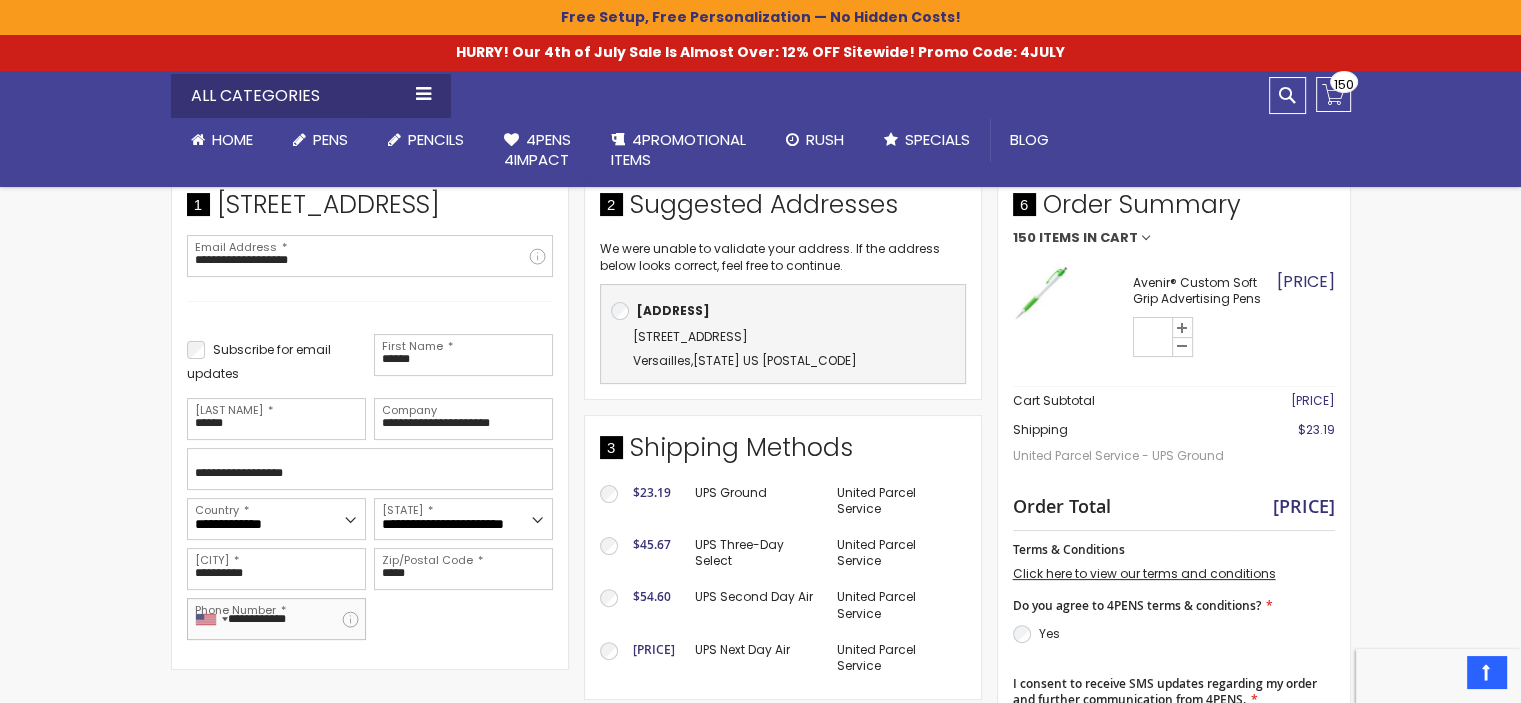 click on "**********" at bounding box center (276, 619) 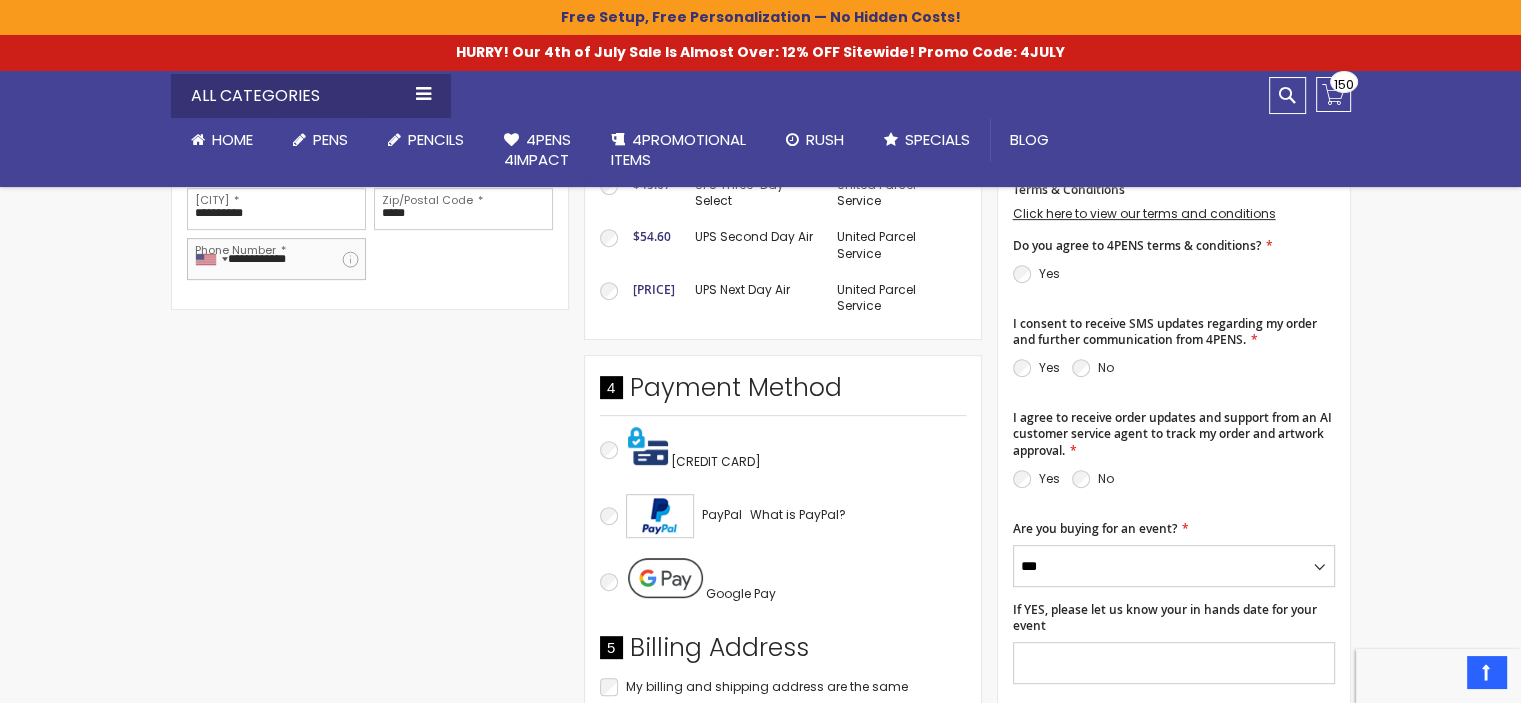 scroll, scrollTop: 812, scrollLeft: 0, axis: vertical 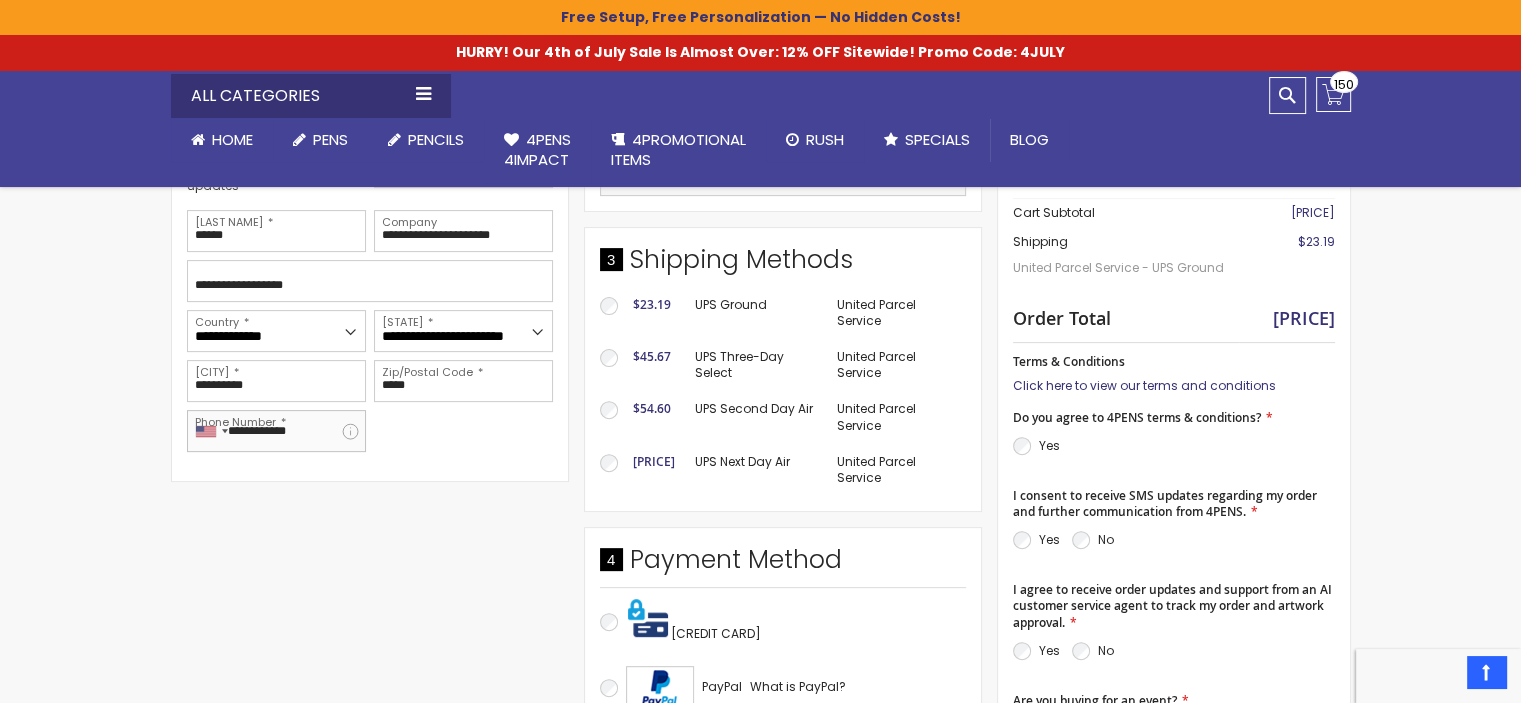 type on "**********" 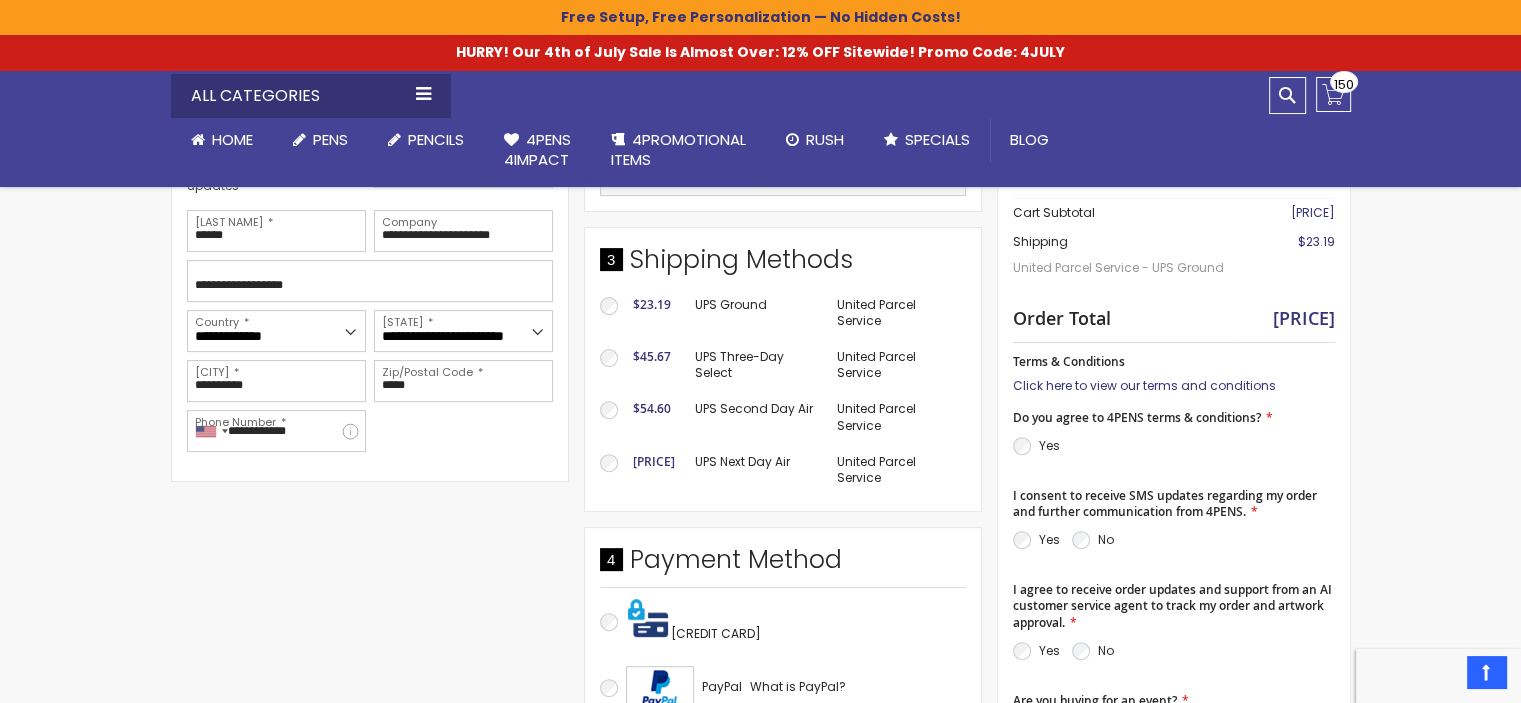 click on "Click here to view our terms and conditions" at bounding box center (1144, 385) 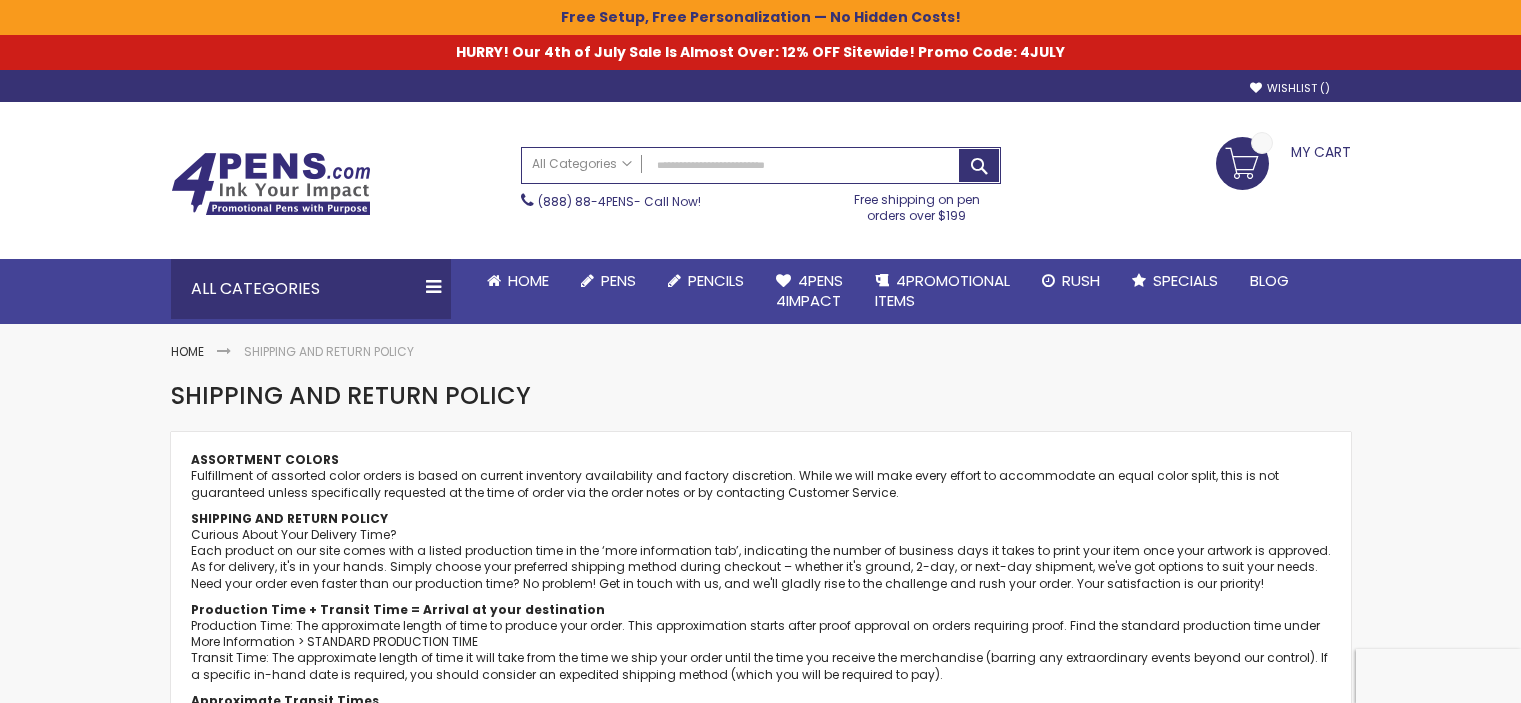 scroll, scrollTop: 0, scrollLeft: 0, axis: both 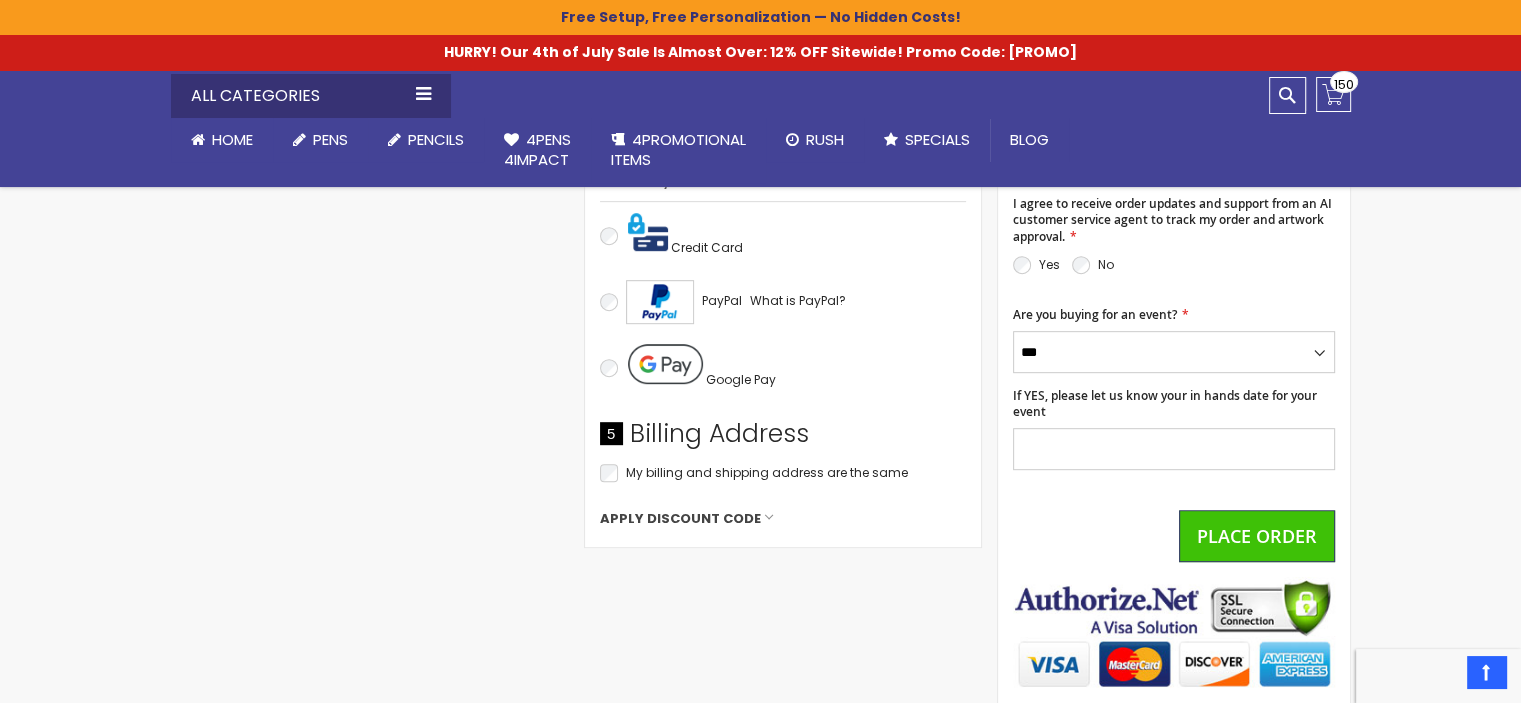 click at bounding box center [648, 232] 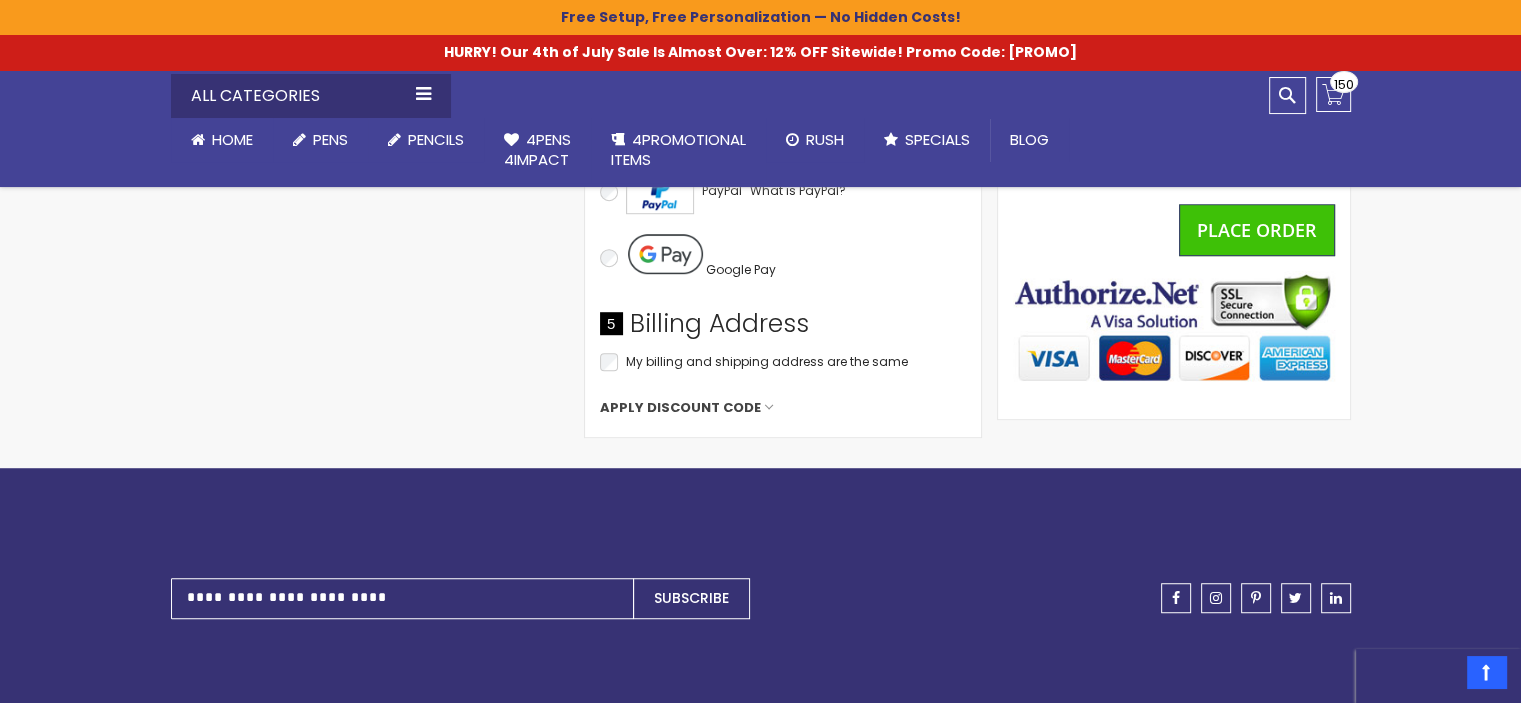 scroll, scrollTop: 1279, scrollLeft: 0, axis: vertical 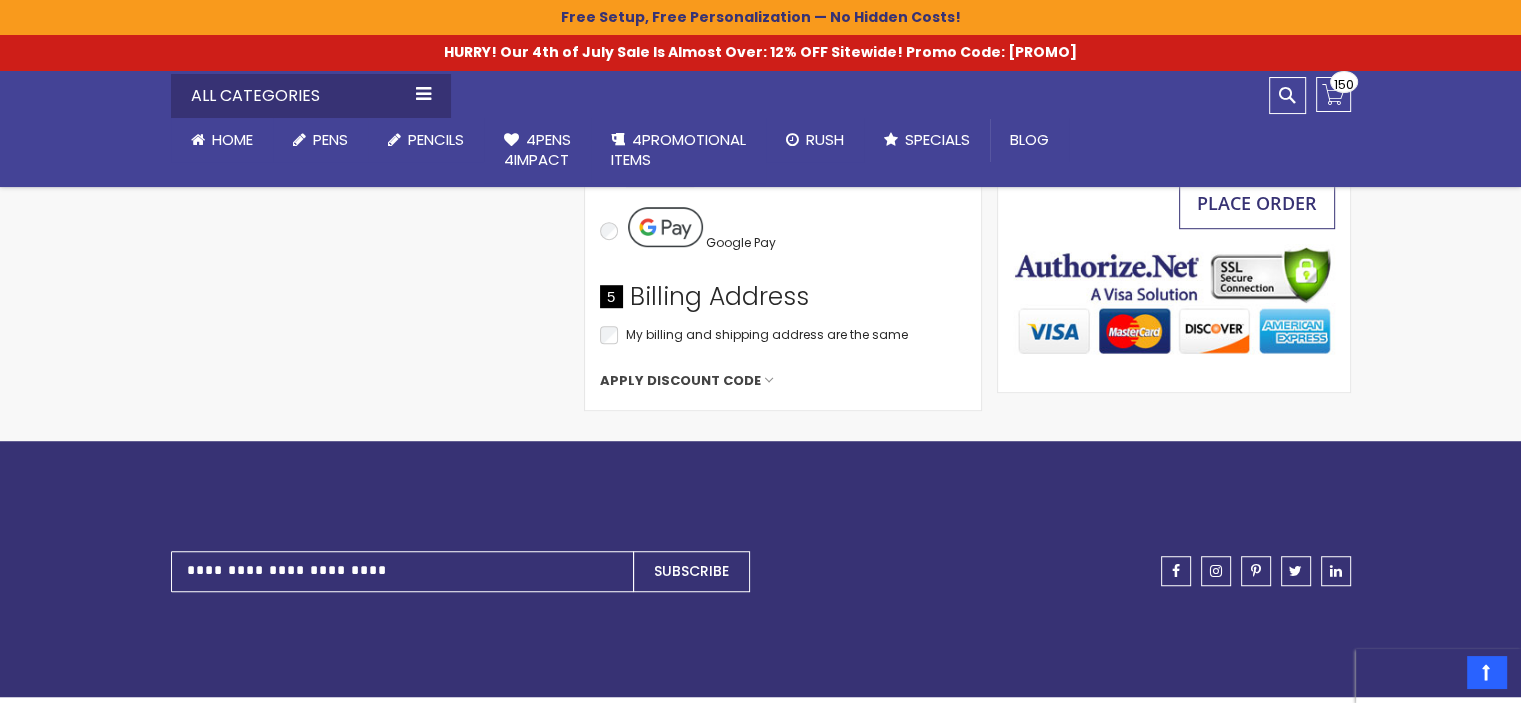 click on "Place Order" at bounding box center (1257, 203) 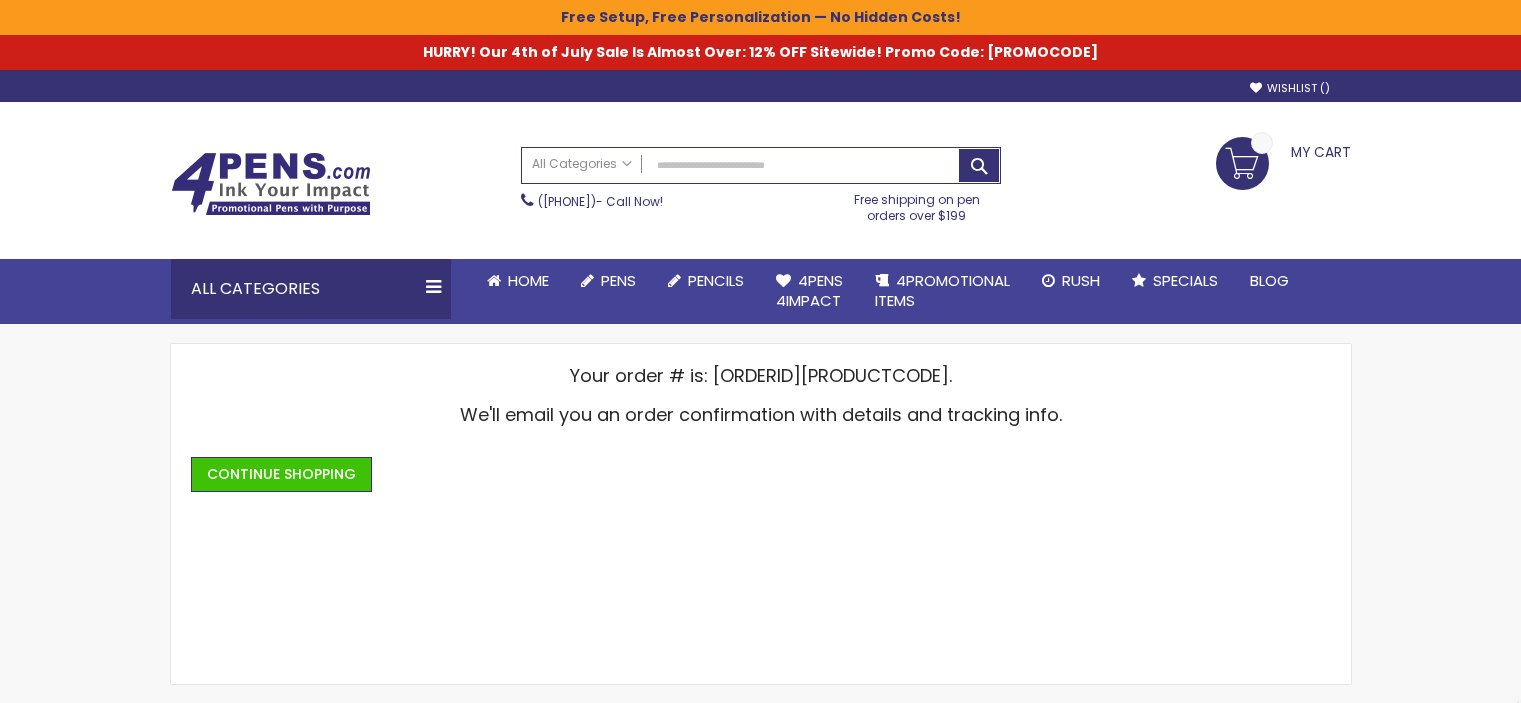 scroll, scrollTop: 0, scrollLeft: 0, axis: both 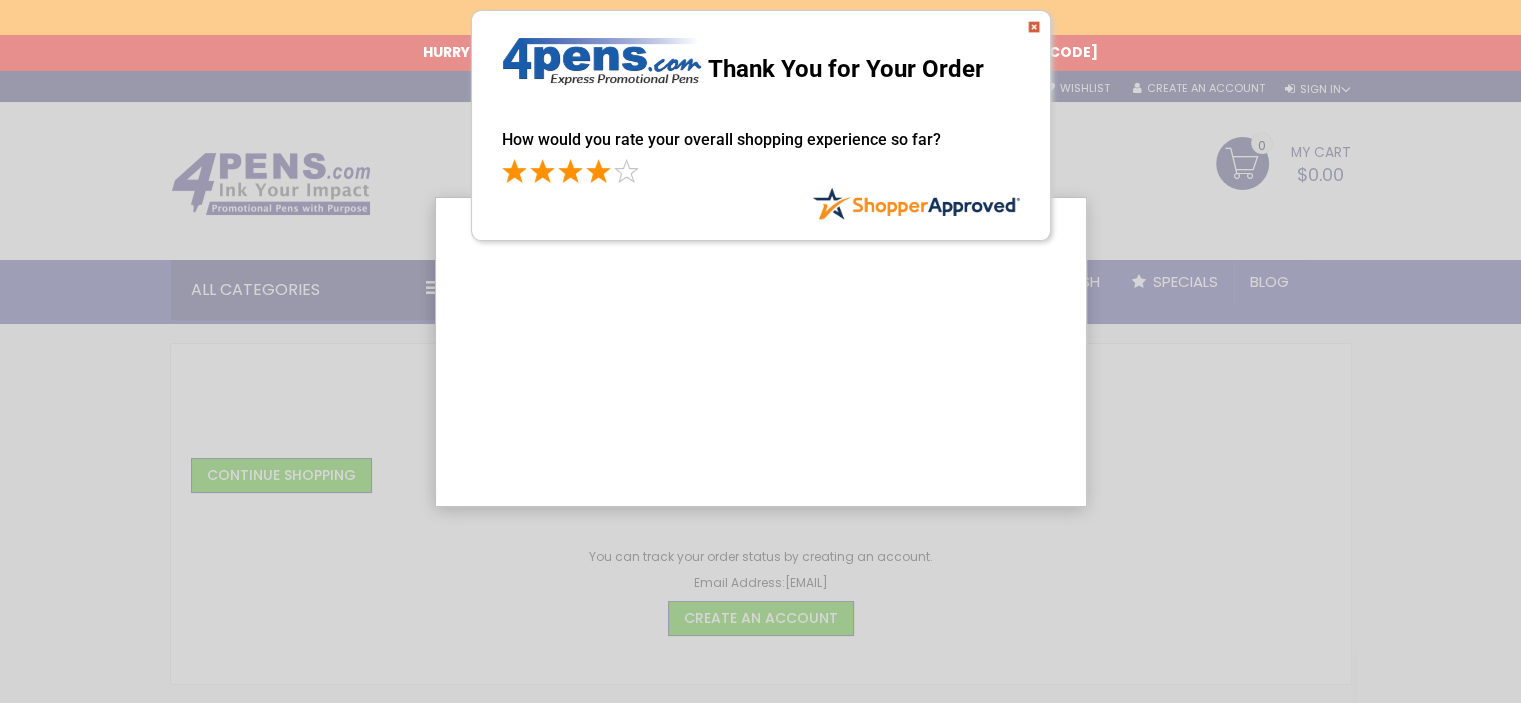 click at bounding box center [598, 171] 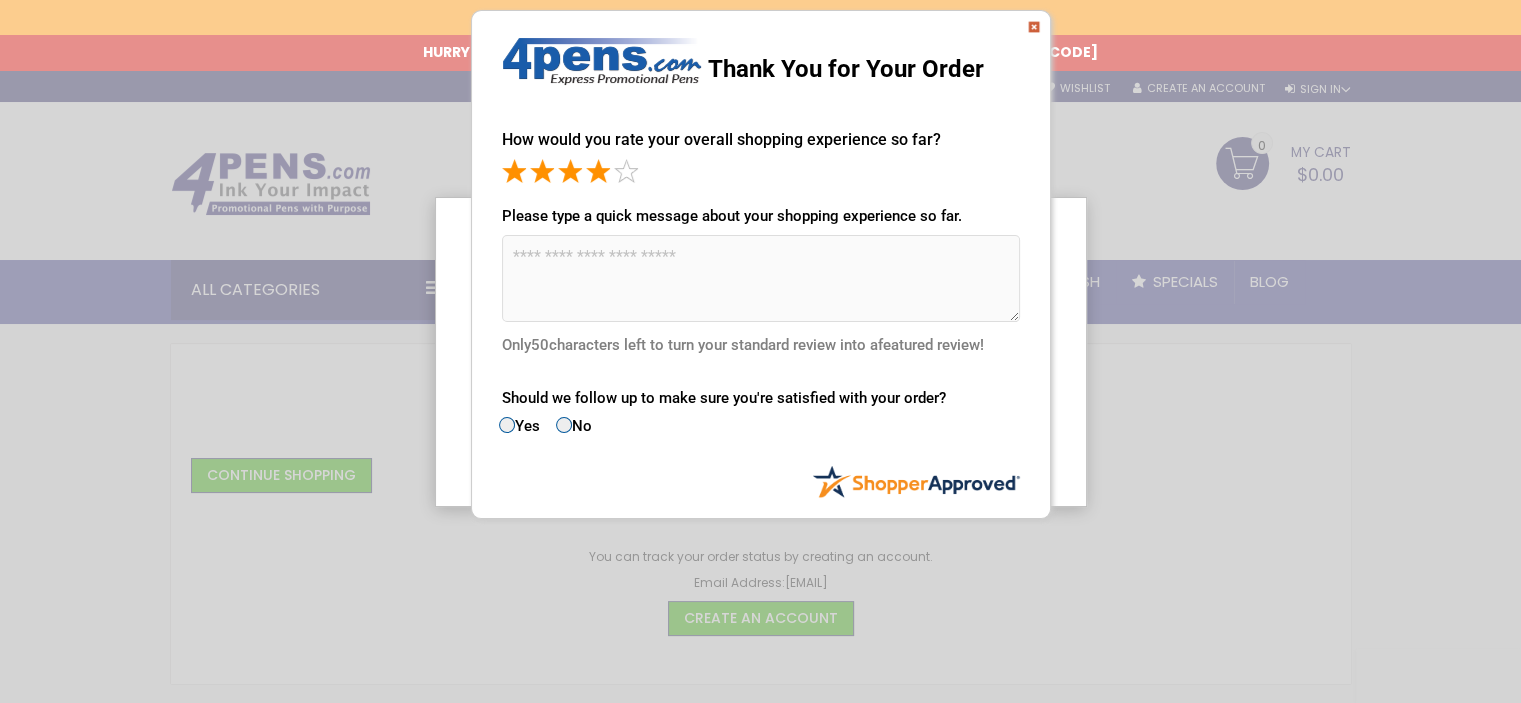 click at bounding box center [1034, 27] 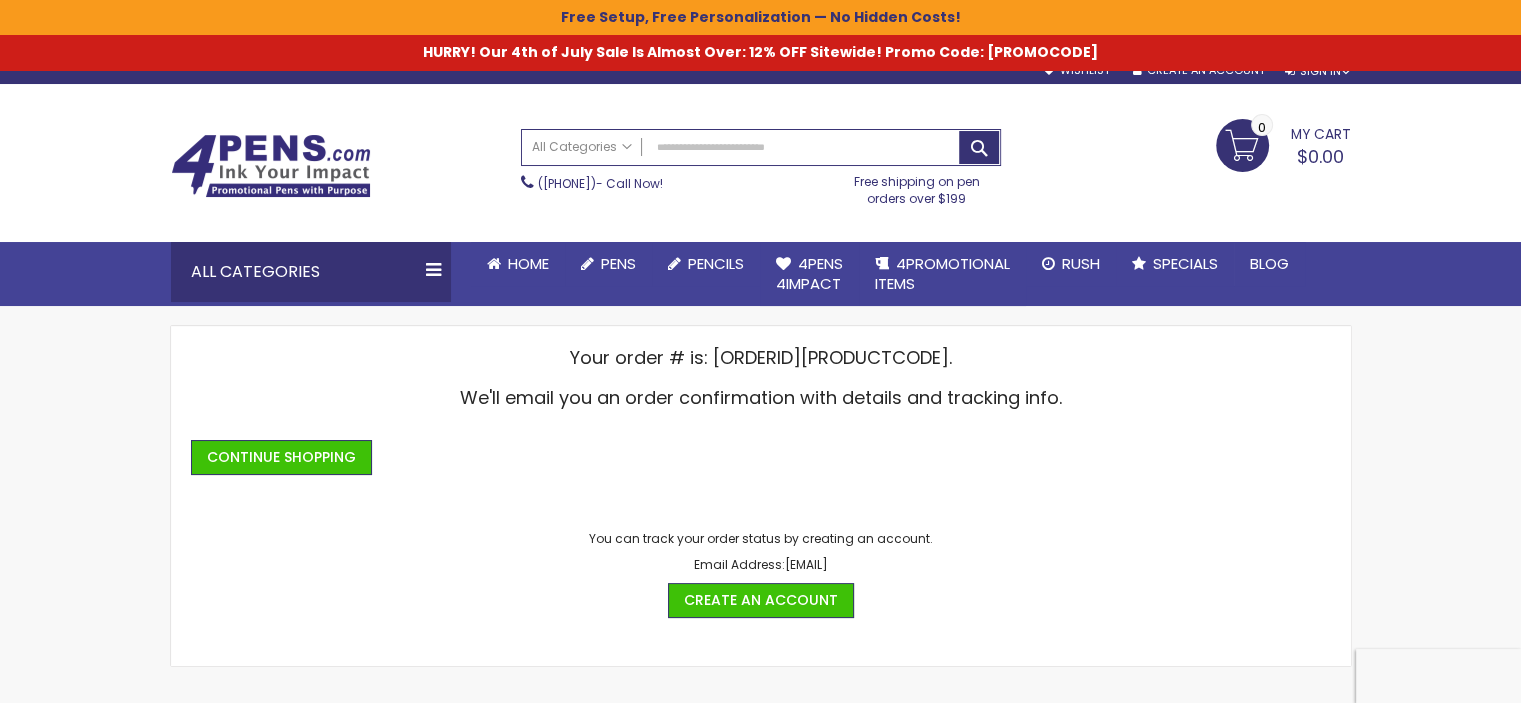 scroll, scrollTop: 0, scrollLeft: 0, axis: both 